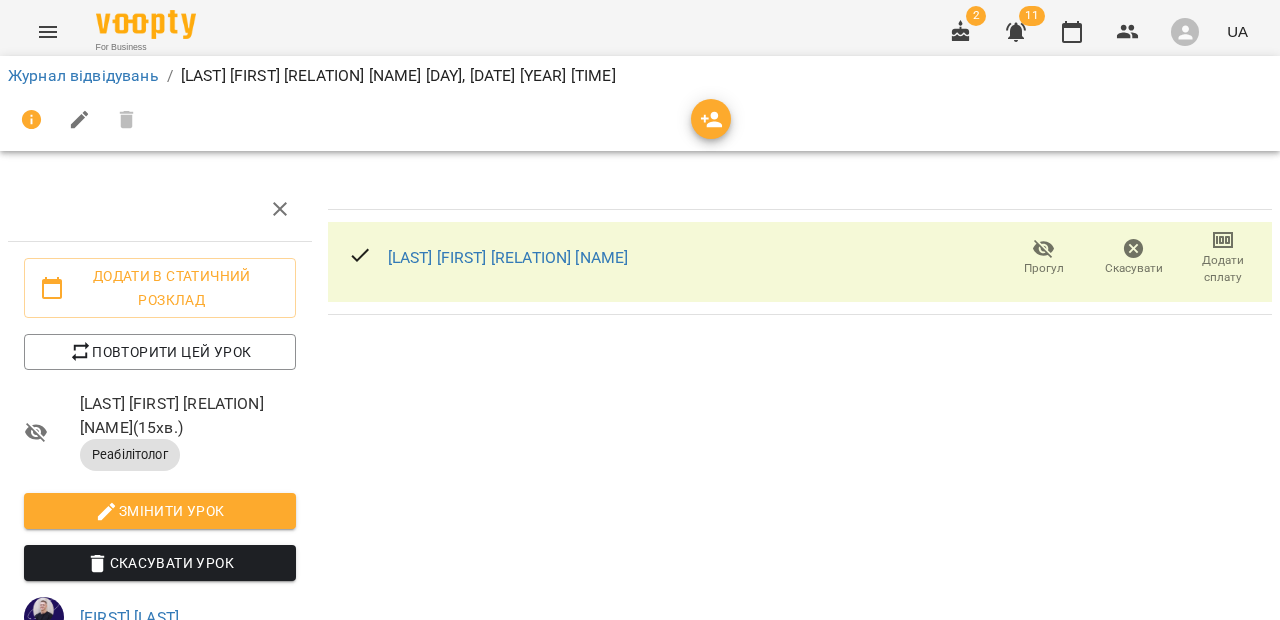 scroll, scrollTop: 0, scrollLeft: 0, axis: both 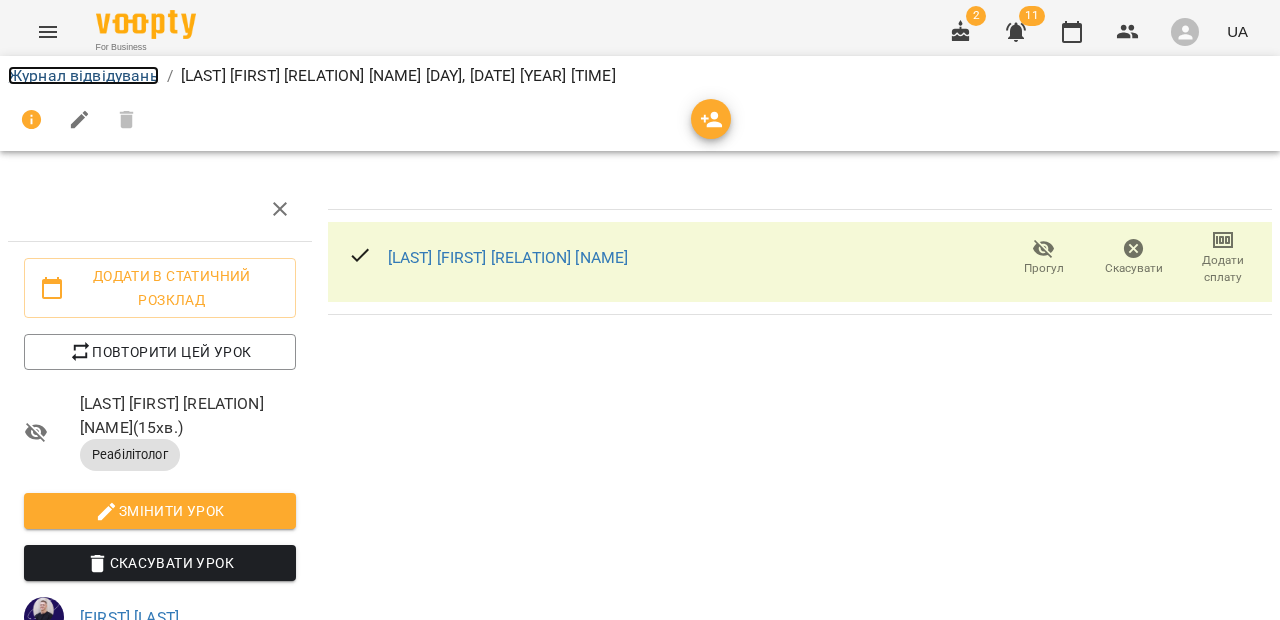 click on "Журнал відвідувань" at bounding box center [83, 75] 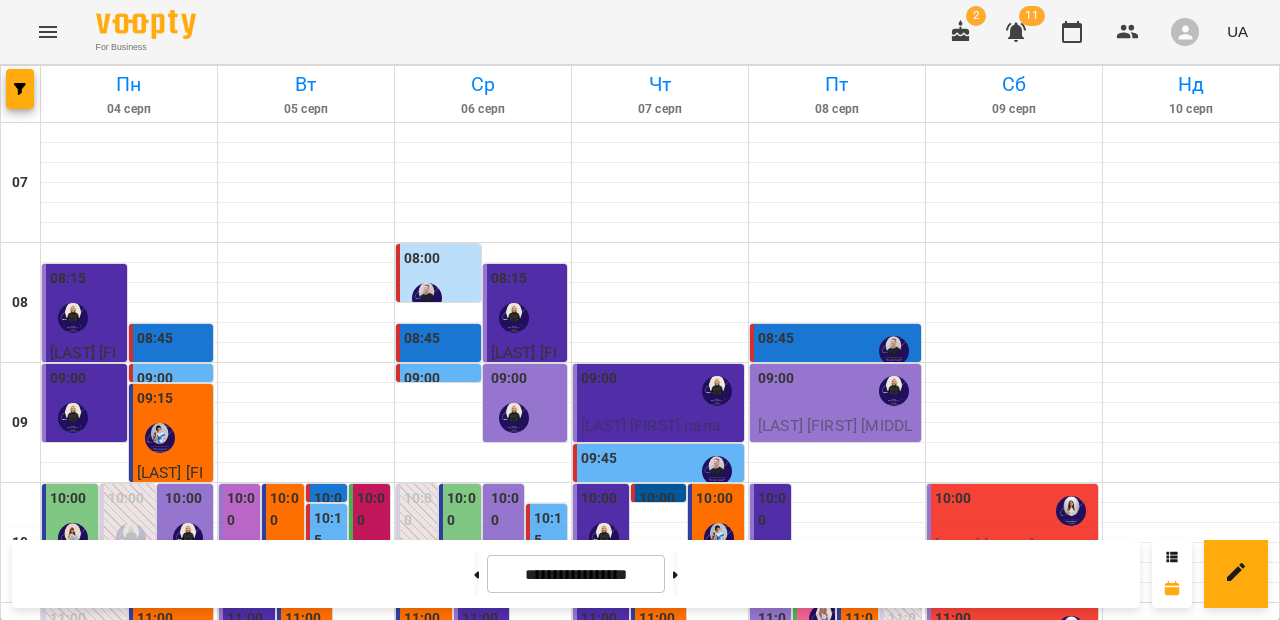 scroll, scrollTop: 293, scrollLeft: 0, axis: vertical 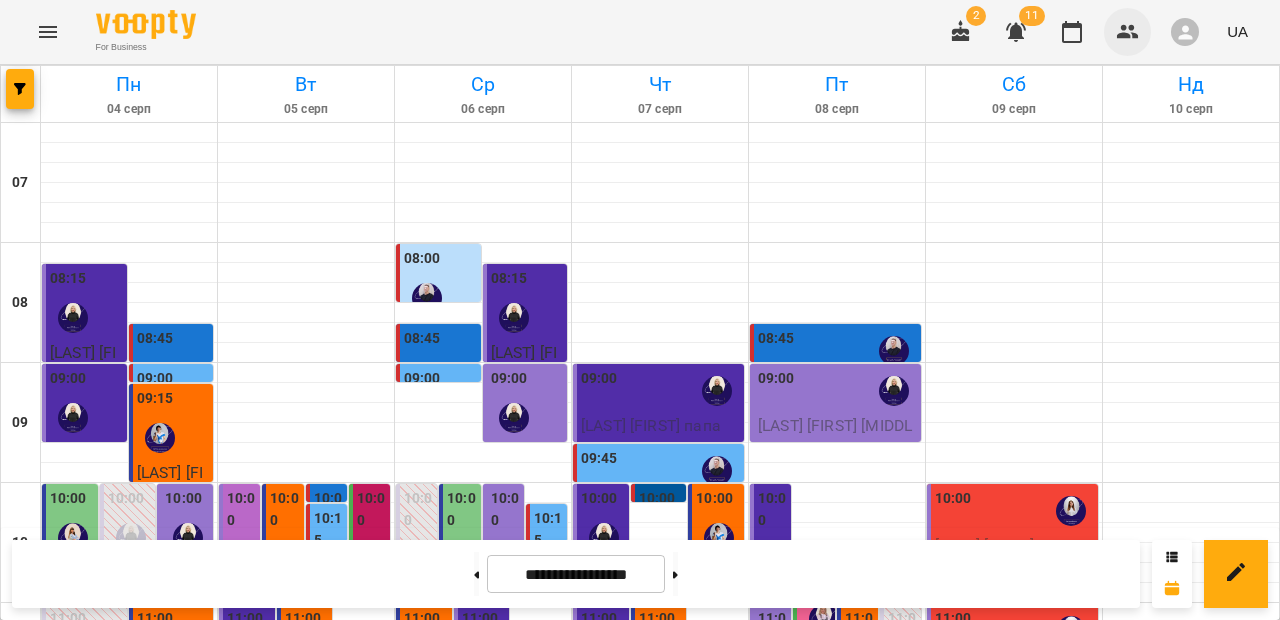 click 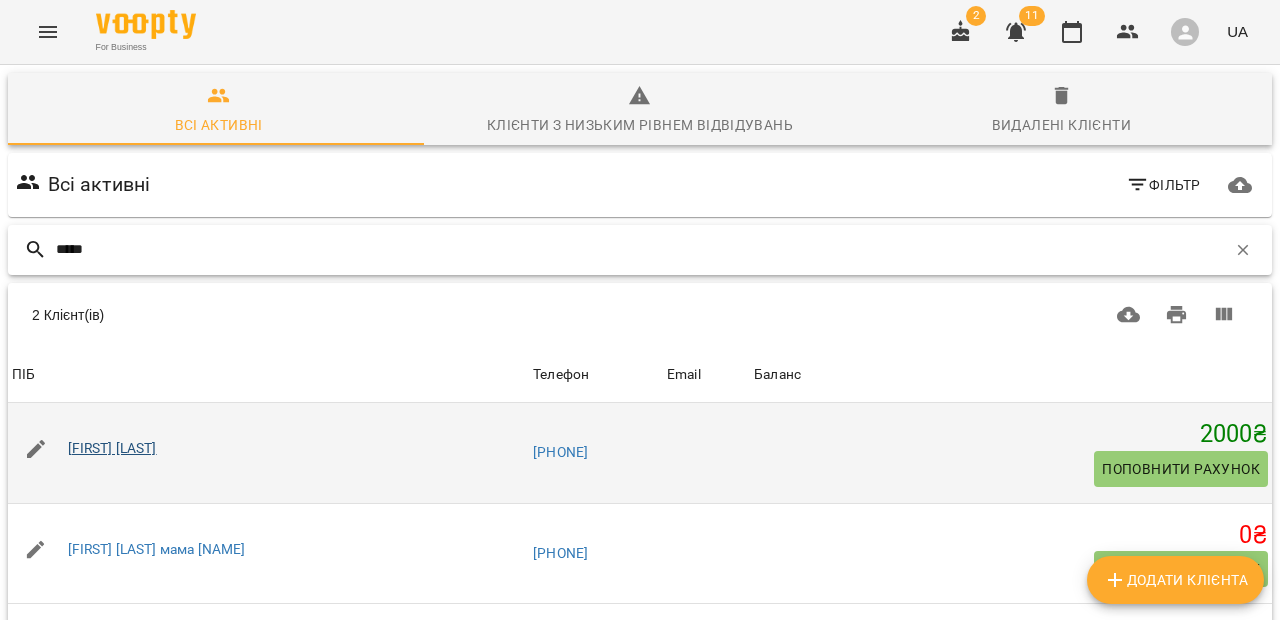 type on "*****" 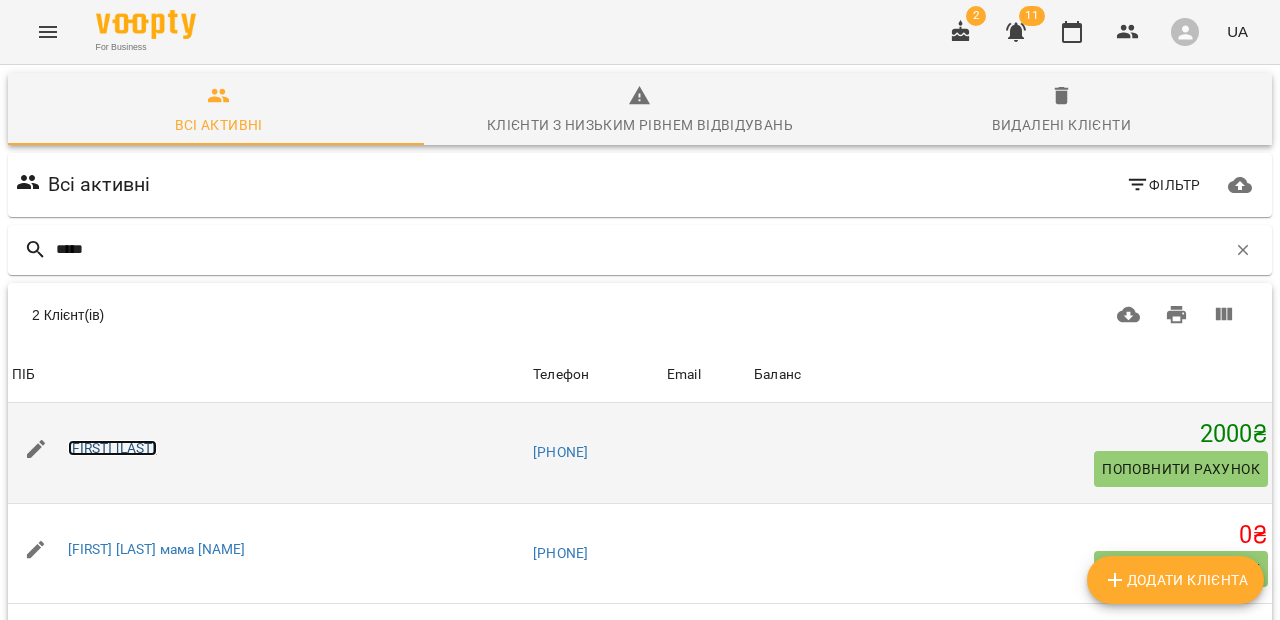click on "[FIRST] [LAST]" at bounding box center [112, 448] 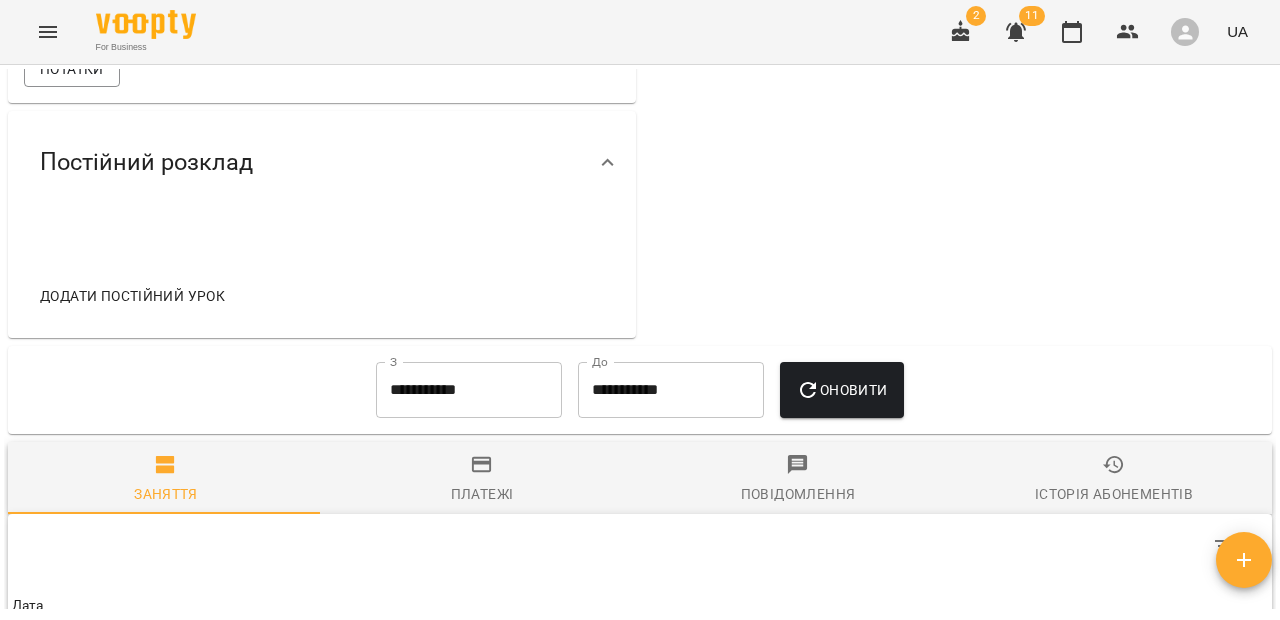scroll, scrollTop: 579, scrollLeft: 0, axis: vertical 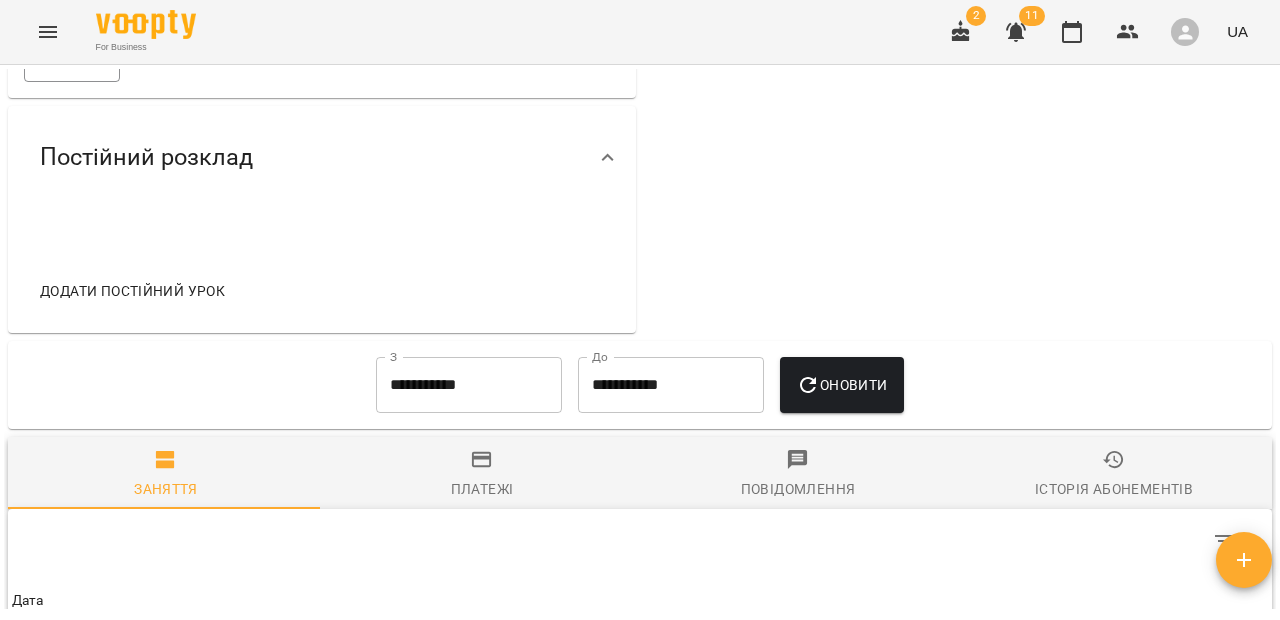 click on "**********" at bounding box center [469, 385] 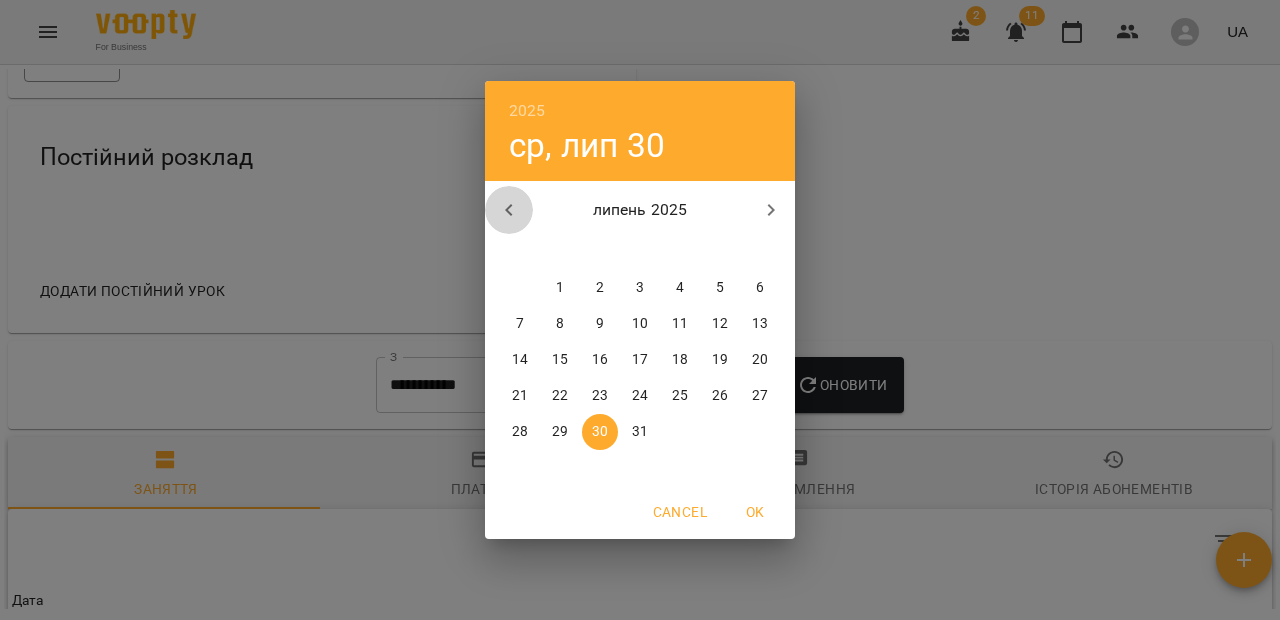 click at bounding box center [509, 210] 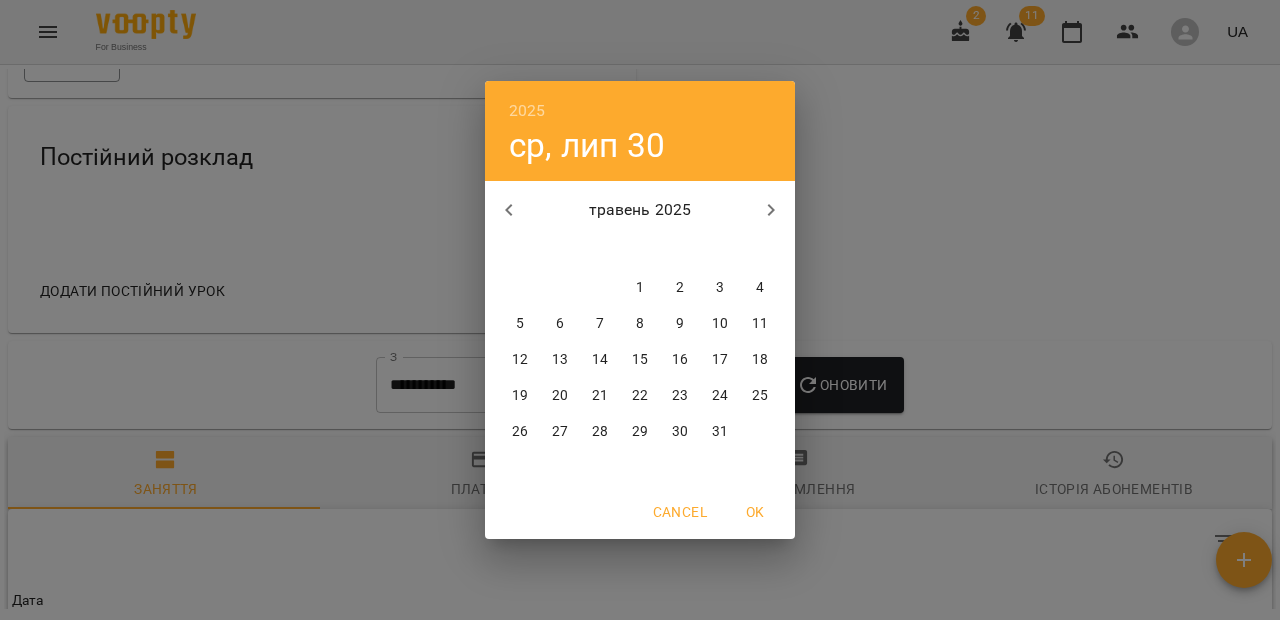 click 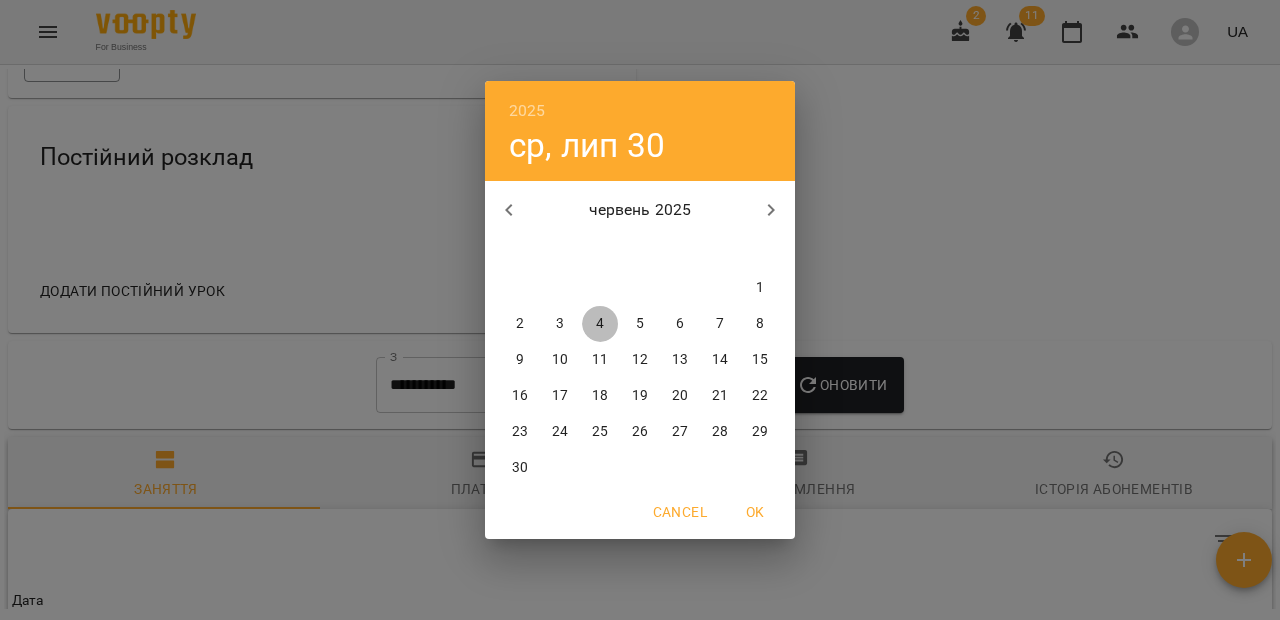 click on "4" at bounding box center [600, 324] 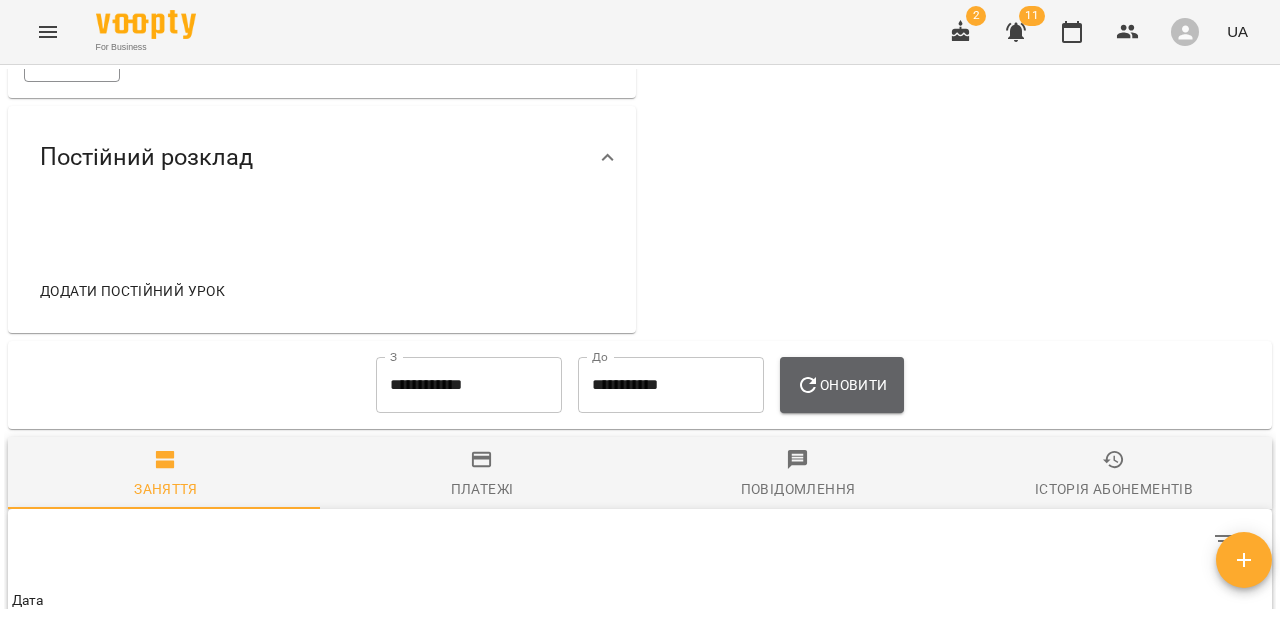 click on "Оновити" at bounding box center [841, 385] 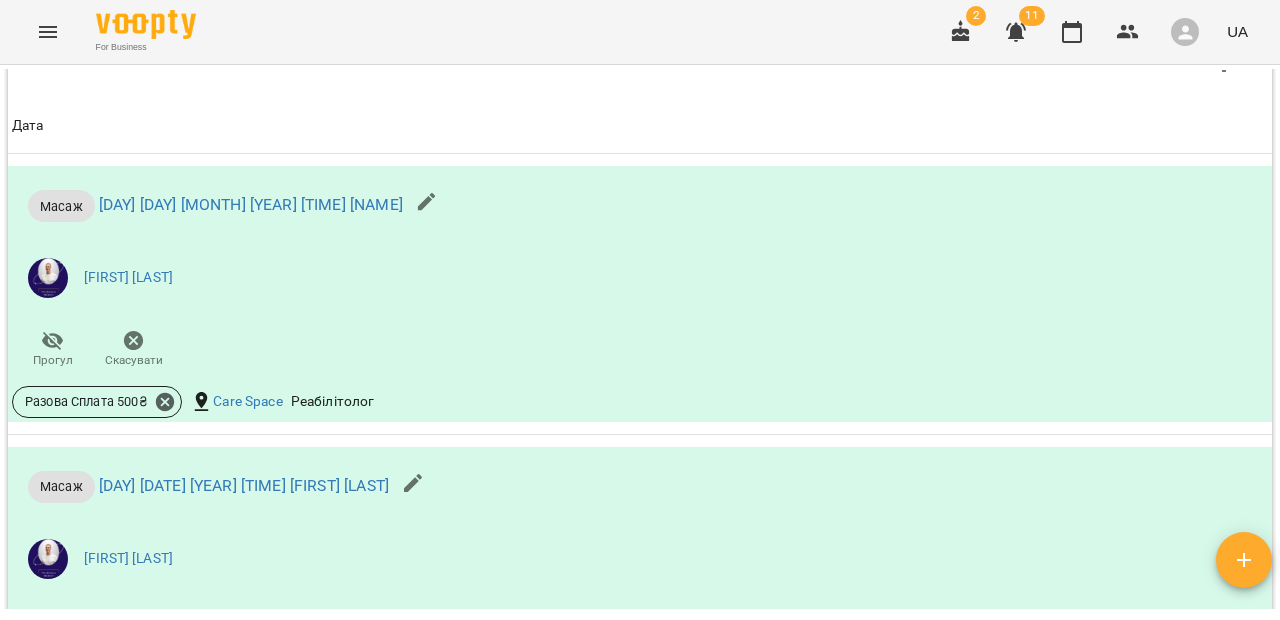 scroll, scrollTop: 1063, scrollLeft: 0, axis: vertical 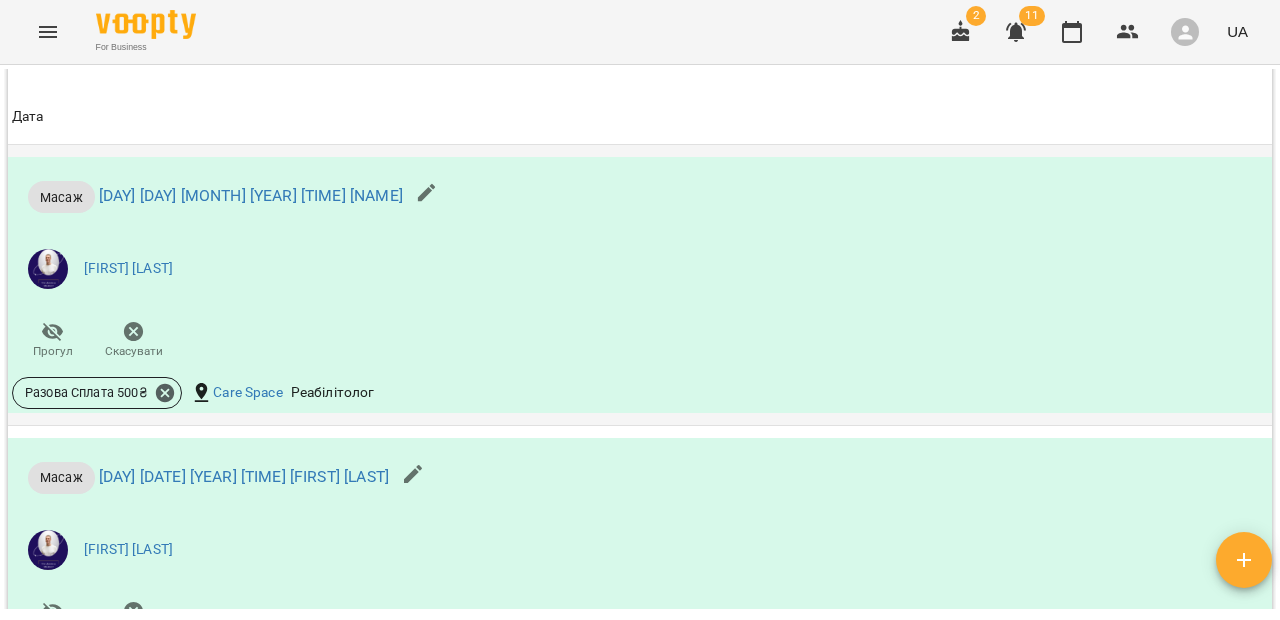 click on "Масаж   [DAY] [DATE] [YEAR] [TIME] [FIRST] [LAST]  [FIRST] [LAST] Прогул Скасувати" at bounding box center [429, 265] 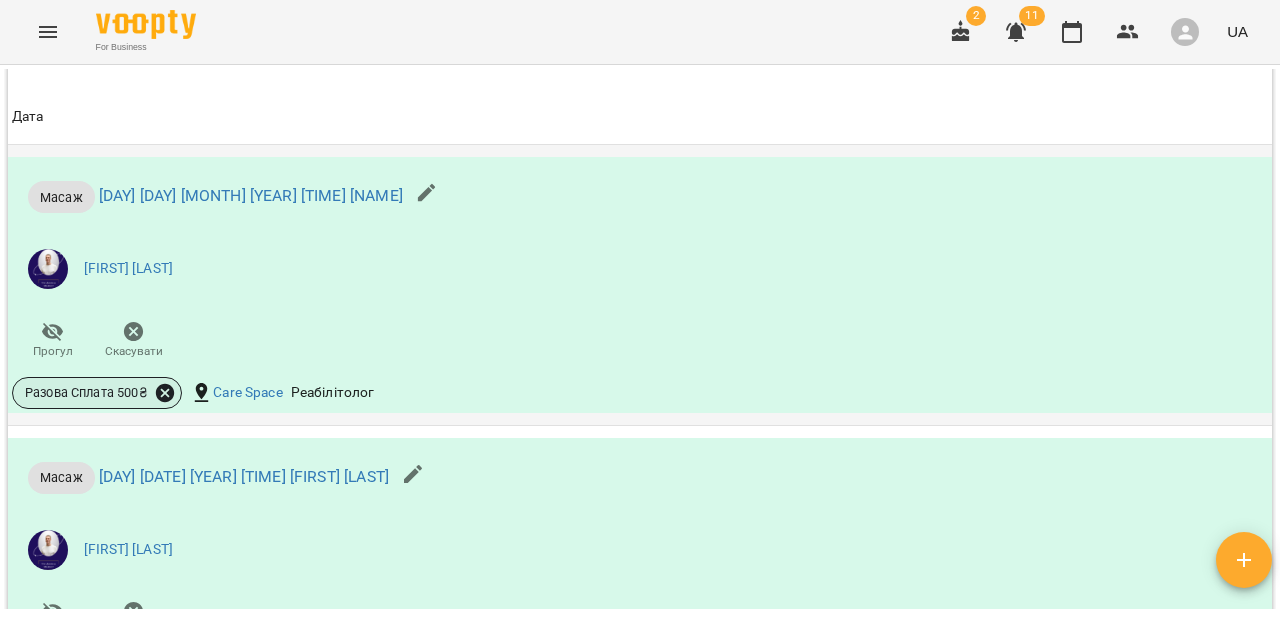 click 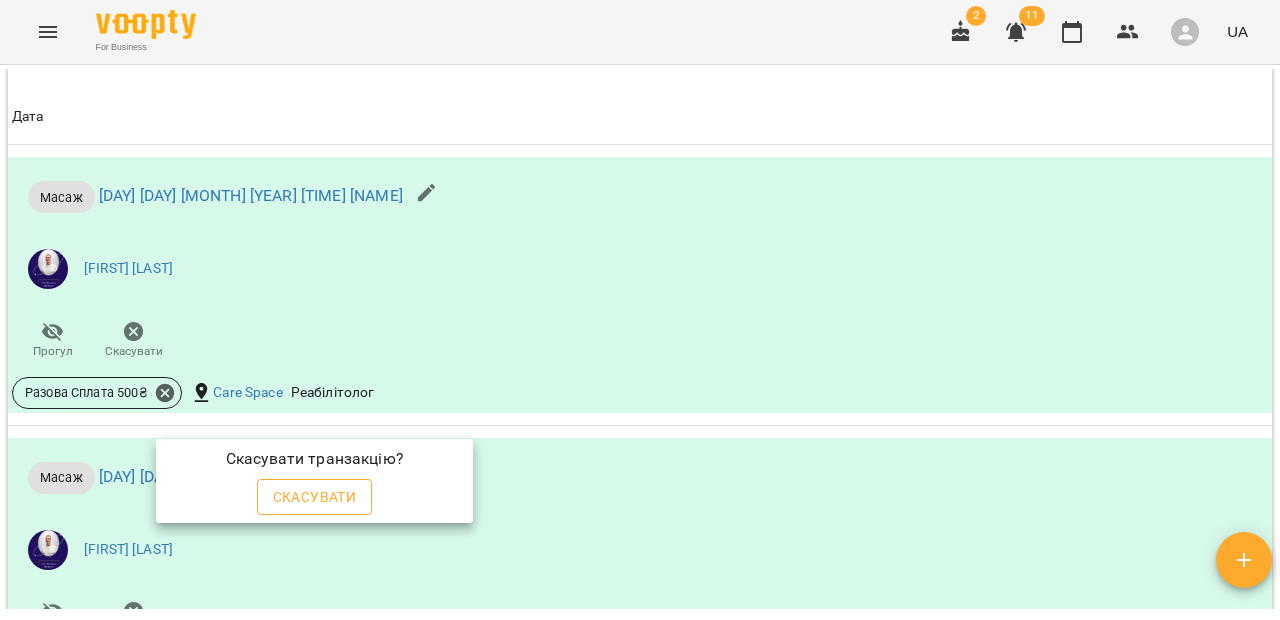 click on "Скасувати" at bounding box center (315, 497) 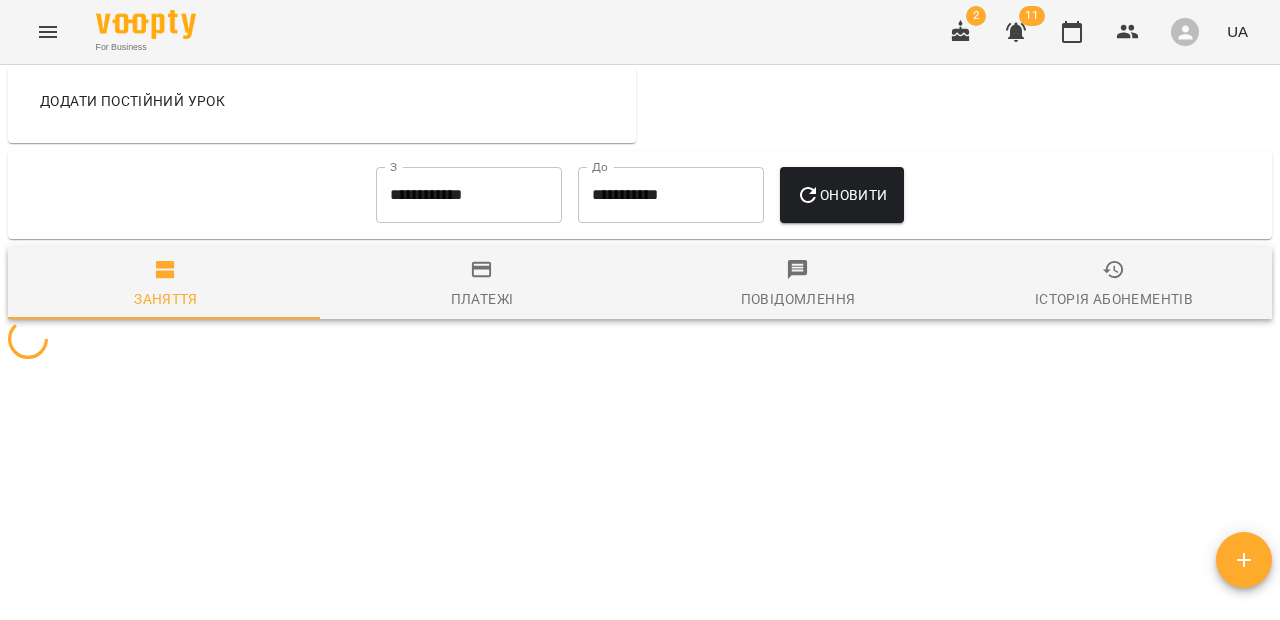 scroll, scrollTop: 805, scrollLeft: 0, axis: vertical 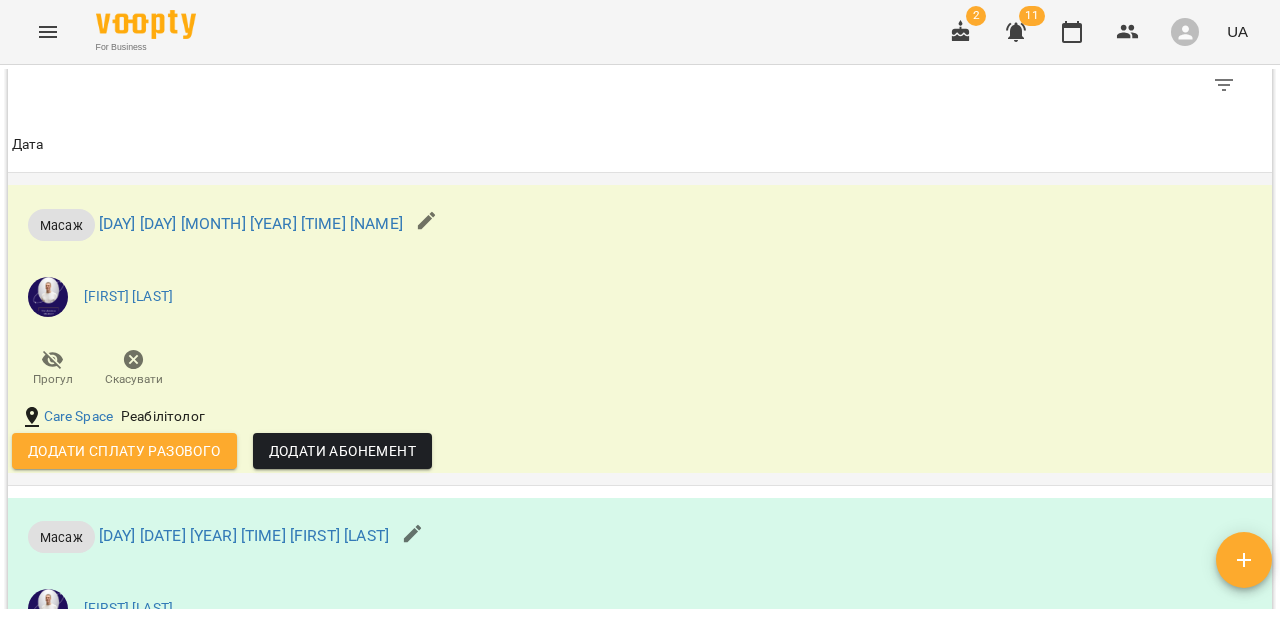 click on "[FIRST] [LAST]" at bounding box center [429, 297] 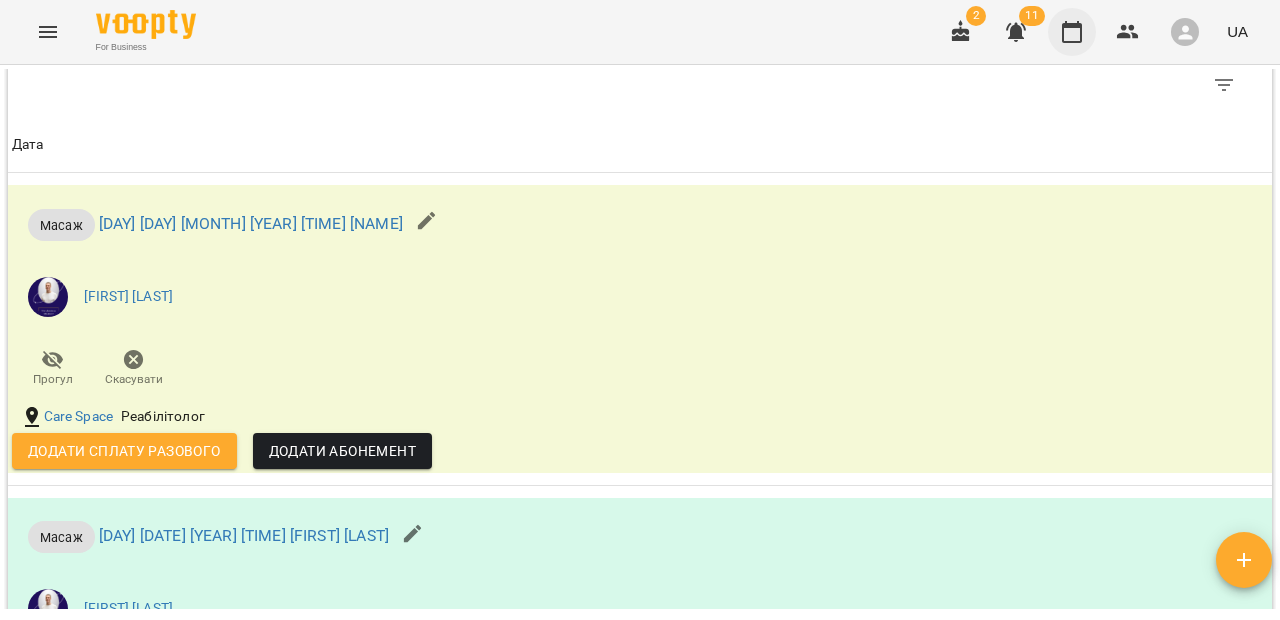 click 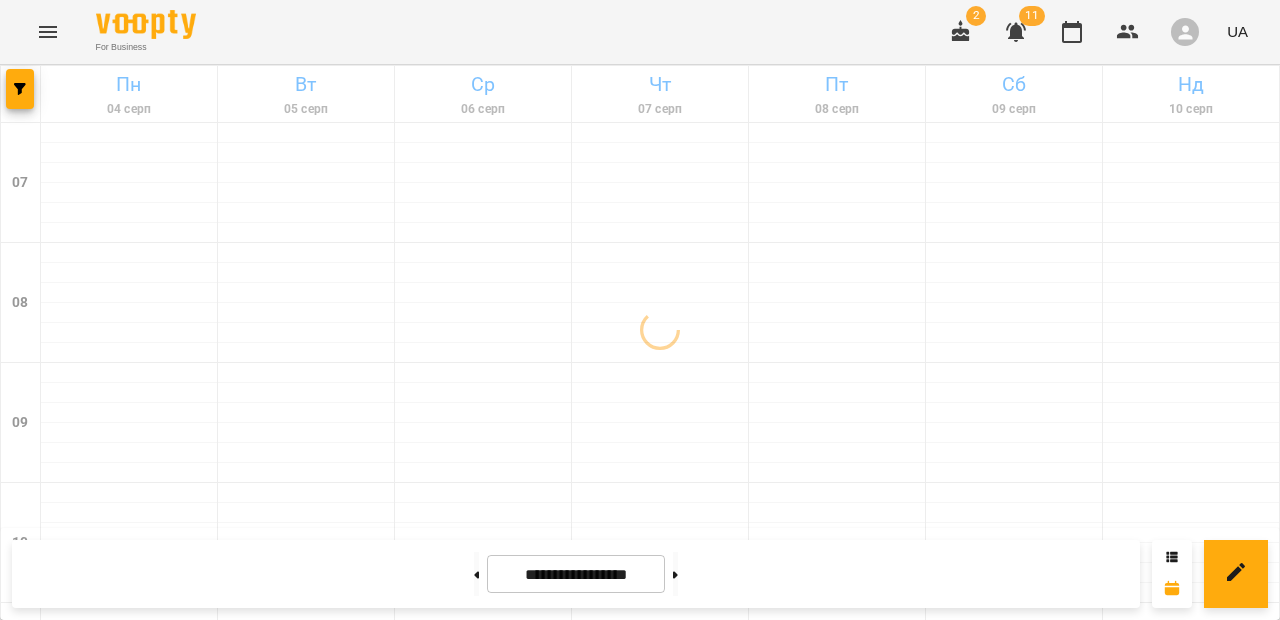 click 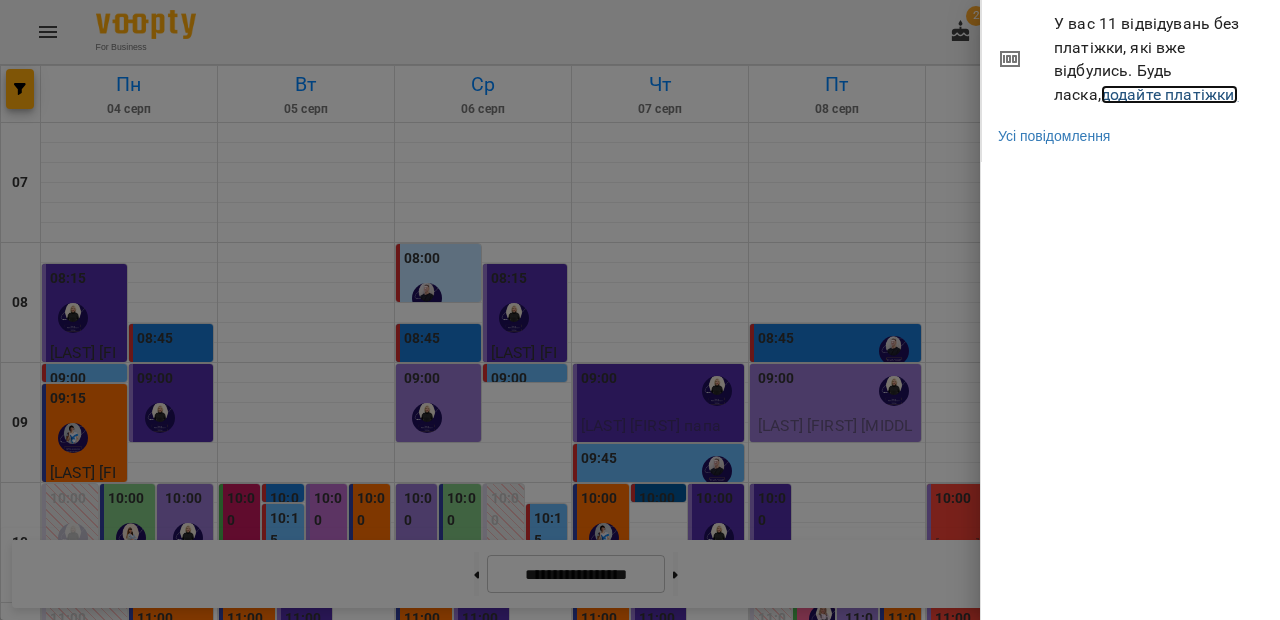 click on "додайте платіжки!" at bounding box center [1170, 94] 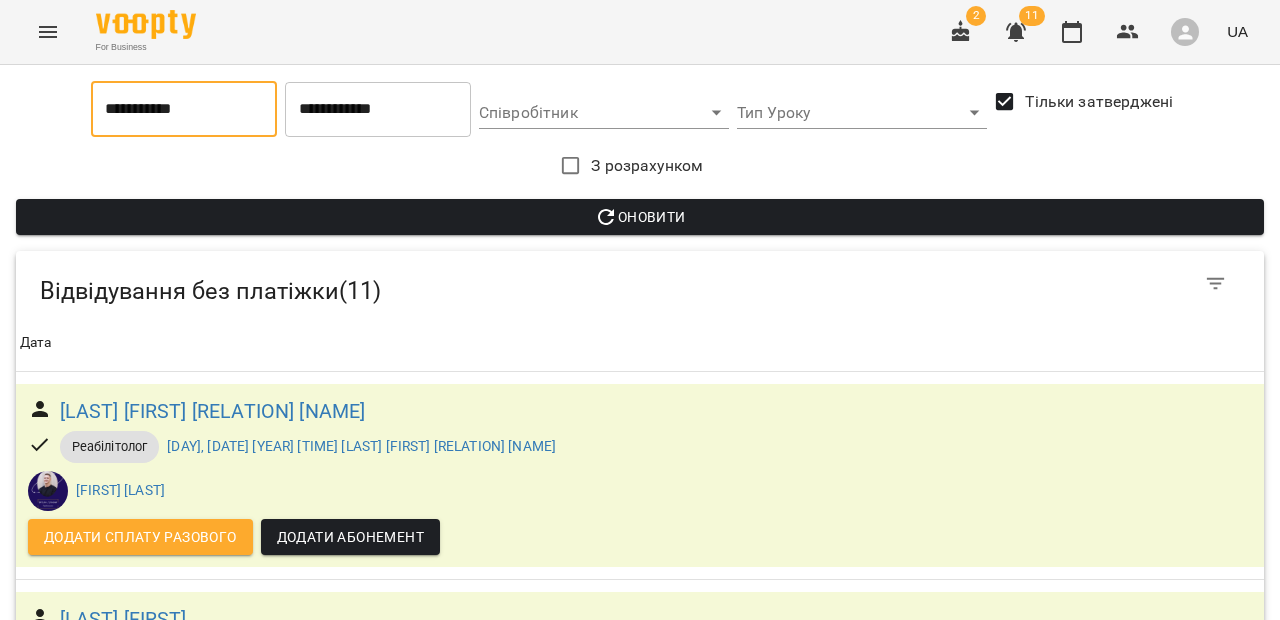 click on "**********" at bounding box center [184, 109] 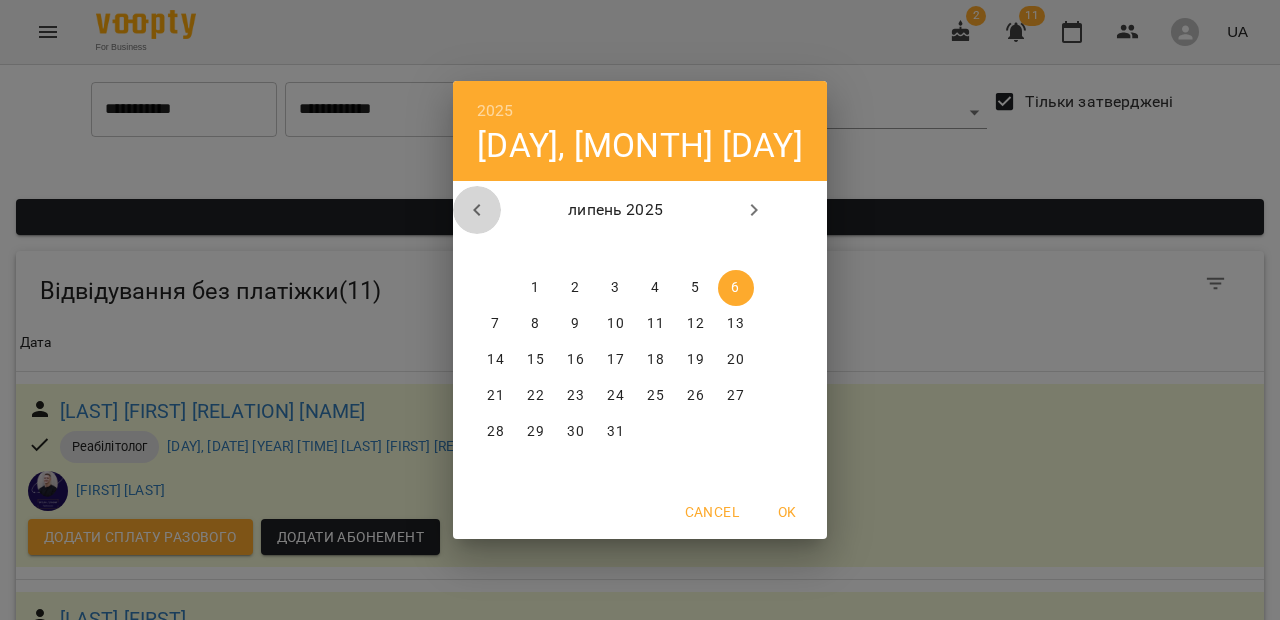 click 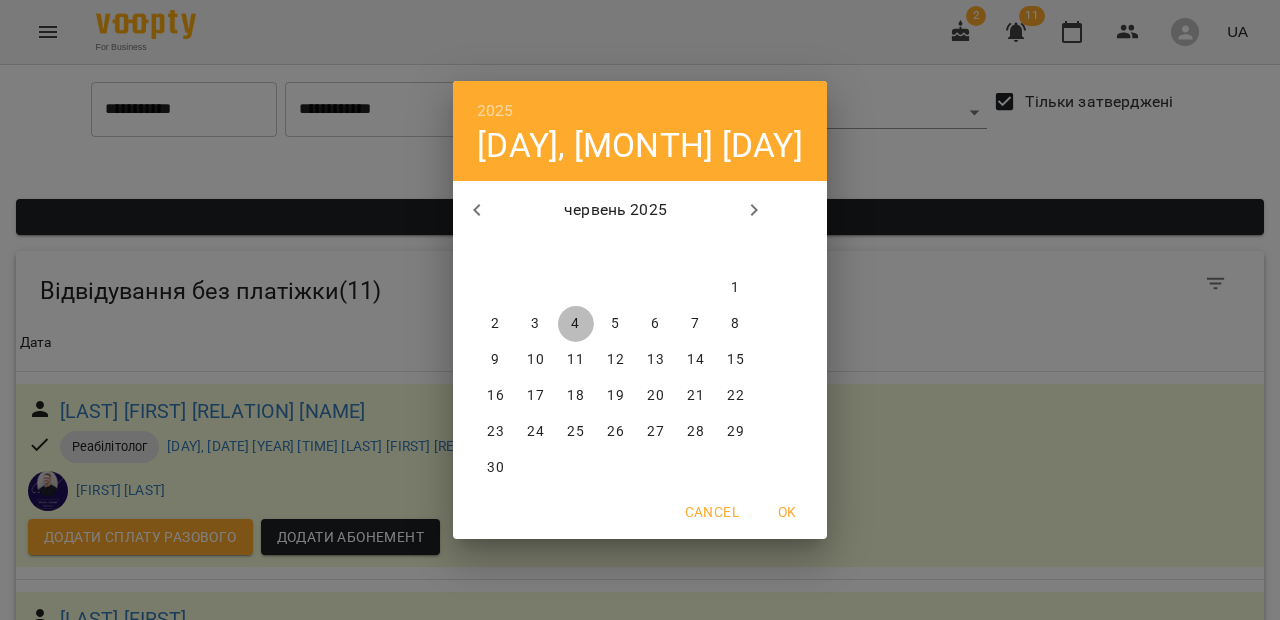 click on "4" at bounding box center [576, 324] 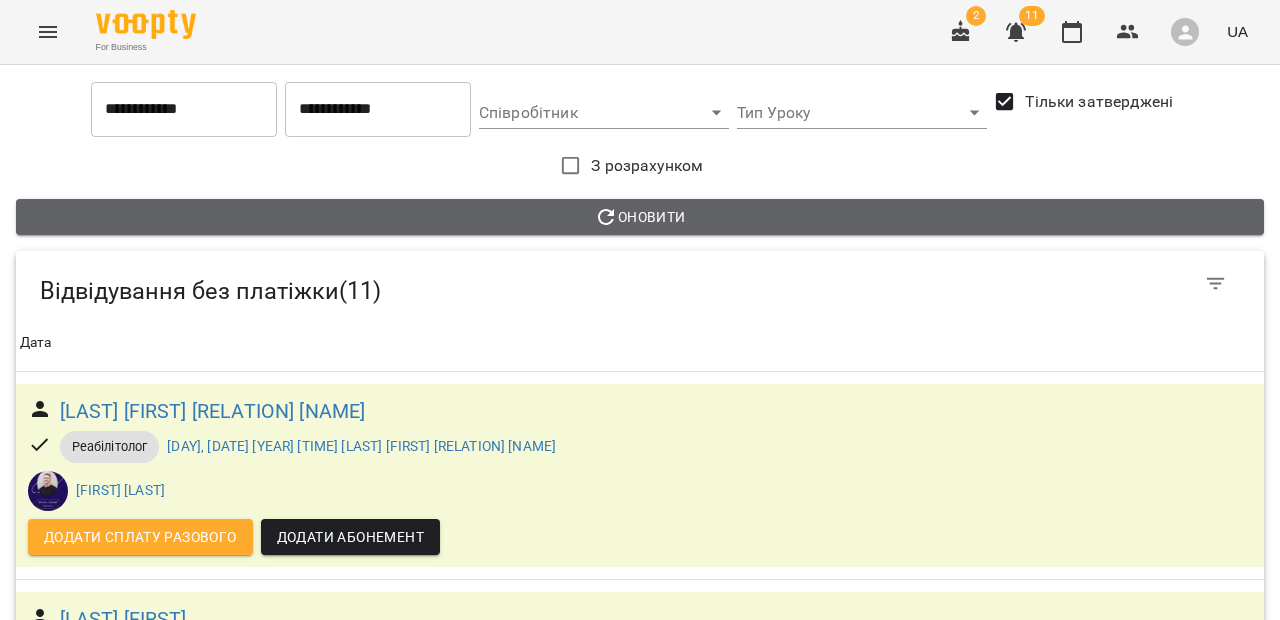 click on "Оновити" at bounding box center [640, 217] 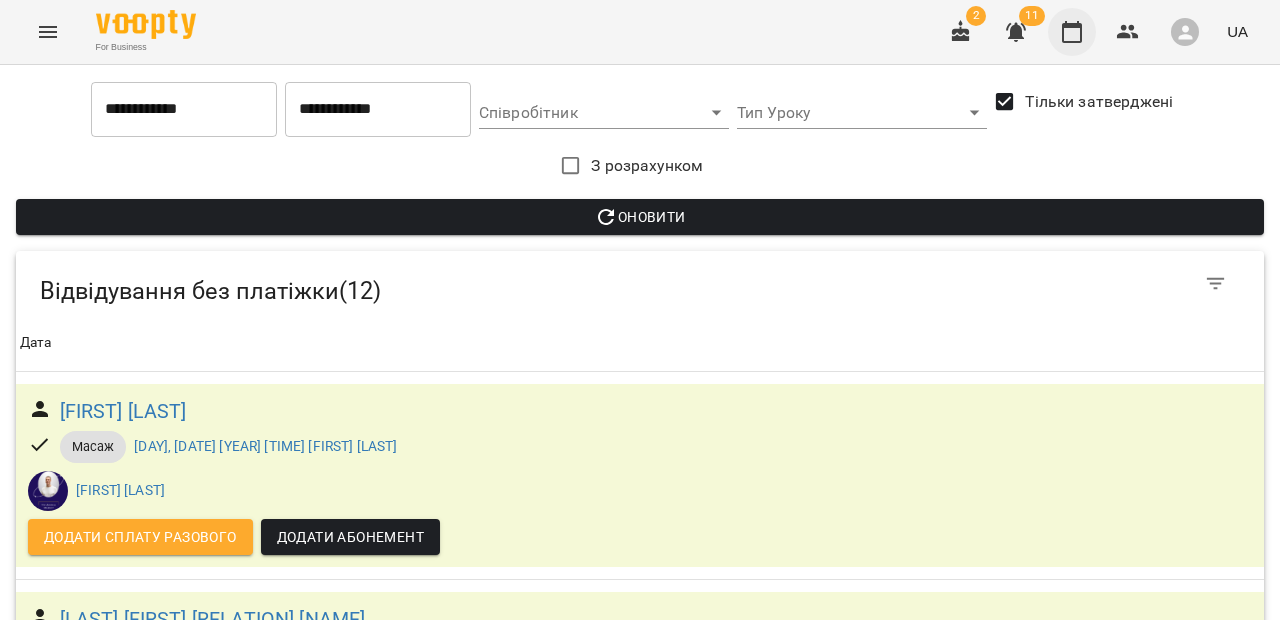 click 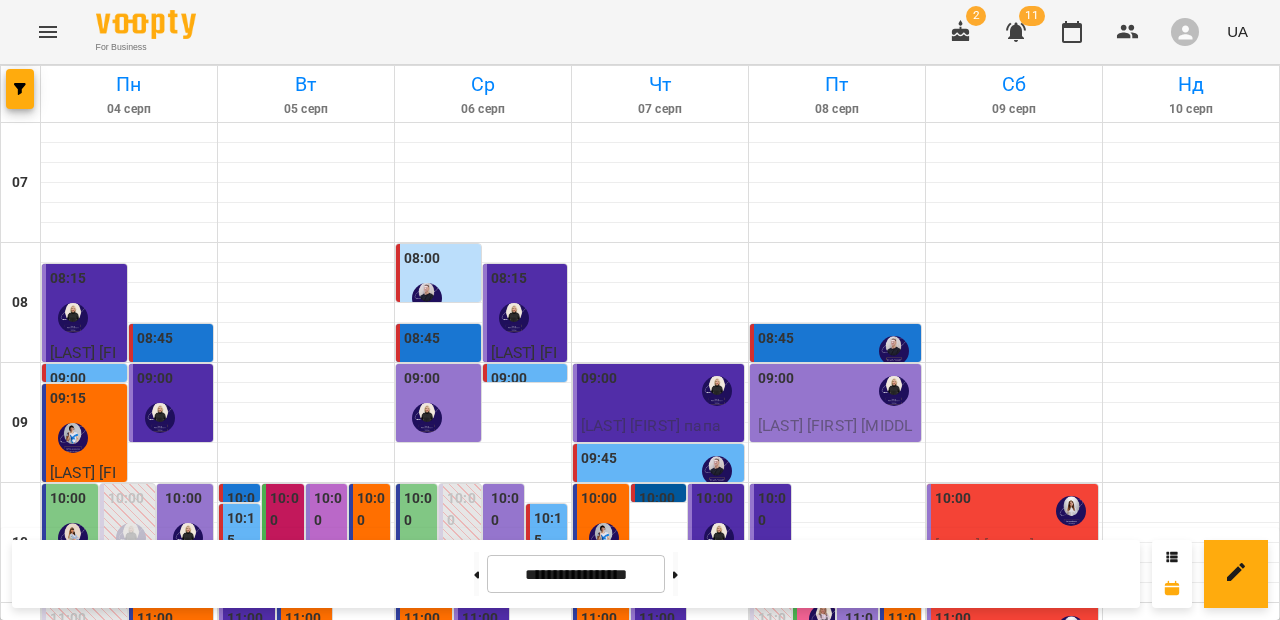 scroll, scrollTop: 249, scrollLeft: 0, axis: vertical 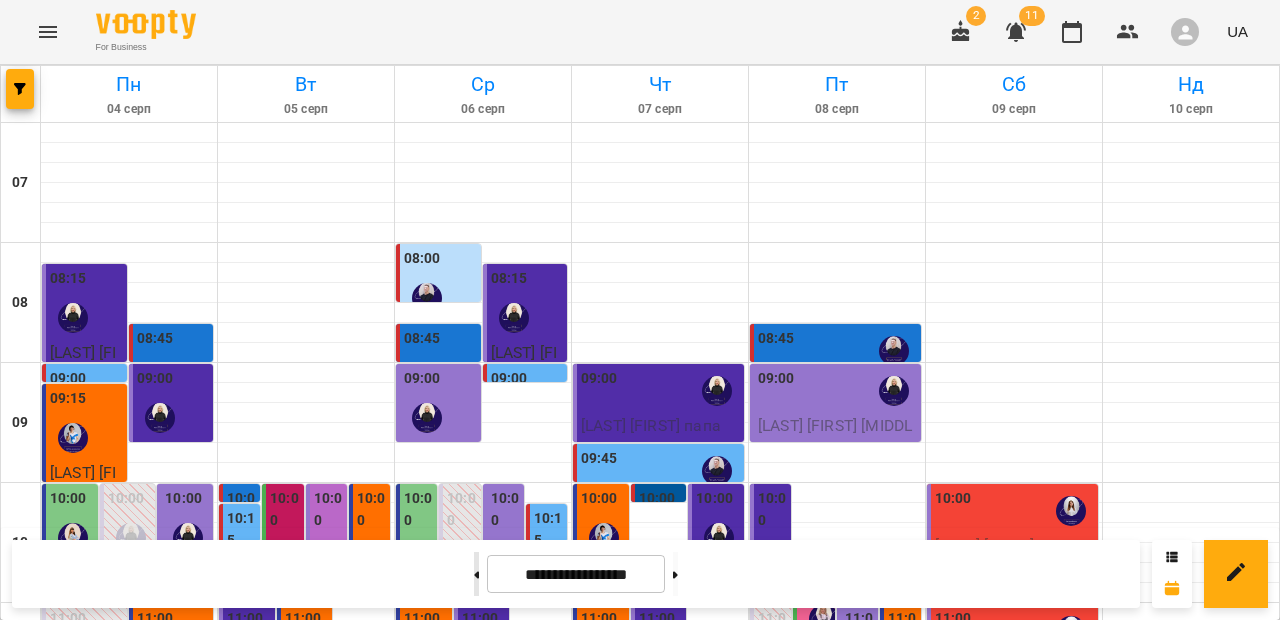 click at bounding box center [476, 574] 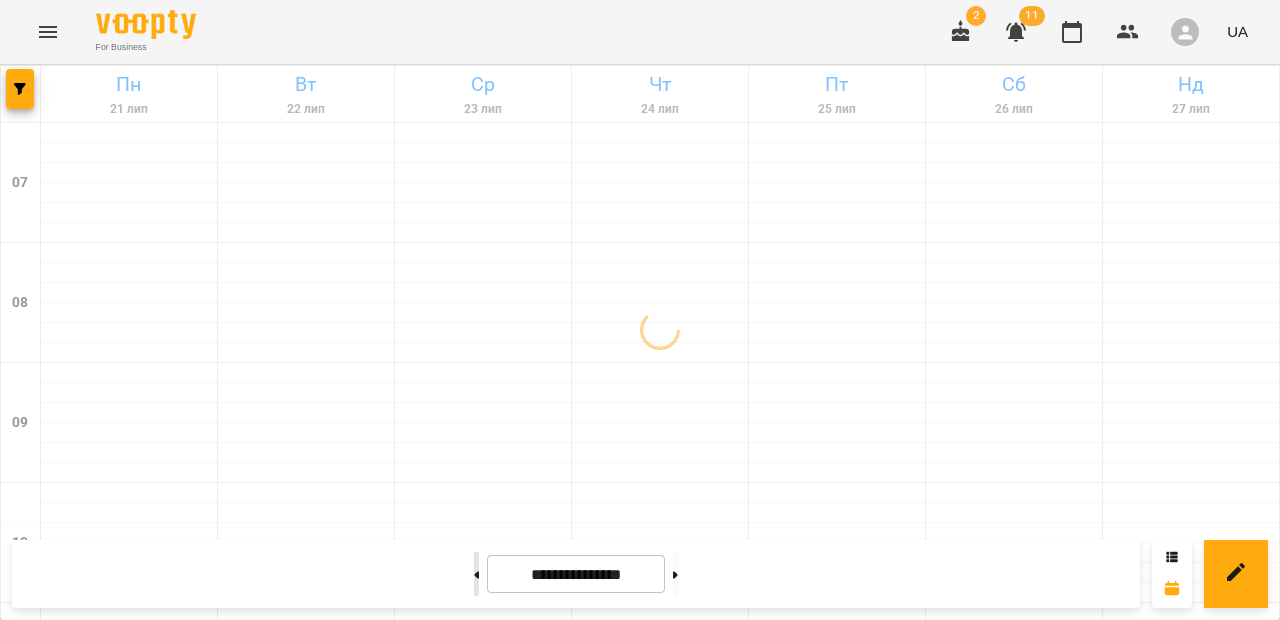click at bounding box center [476, 574] 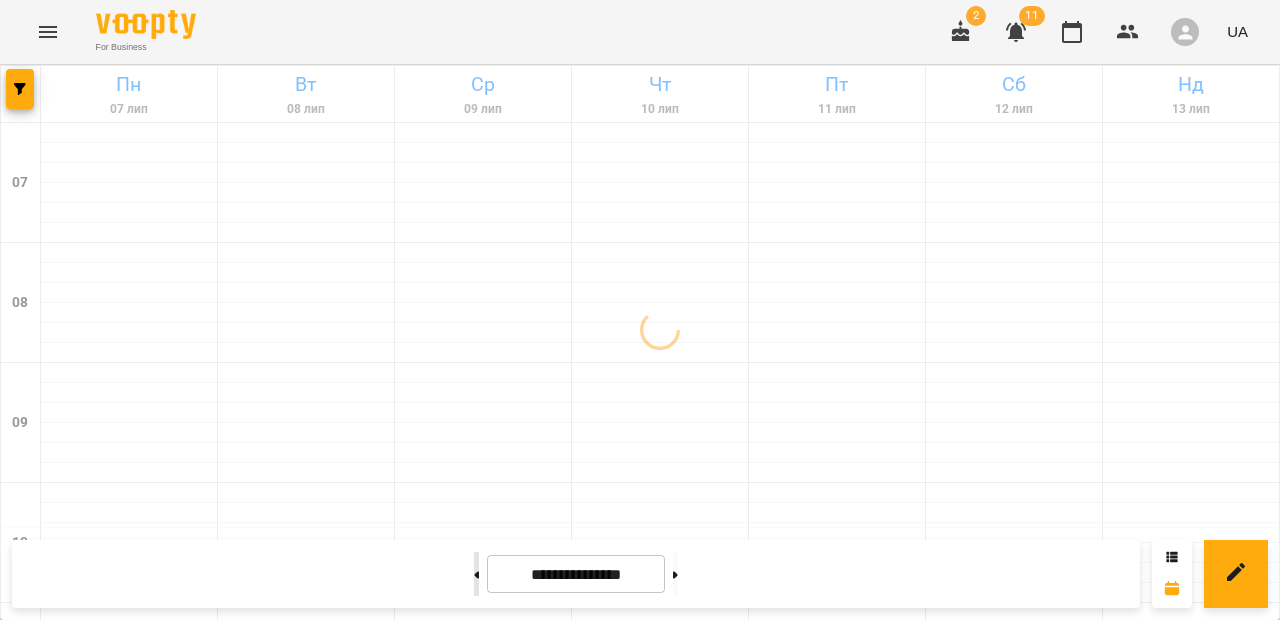 click at bounding box center [476, 574] 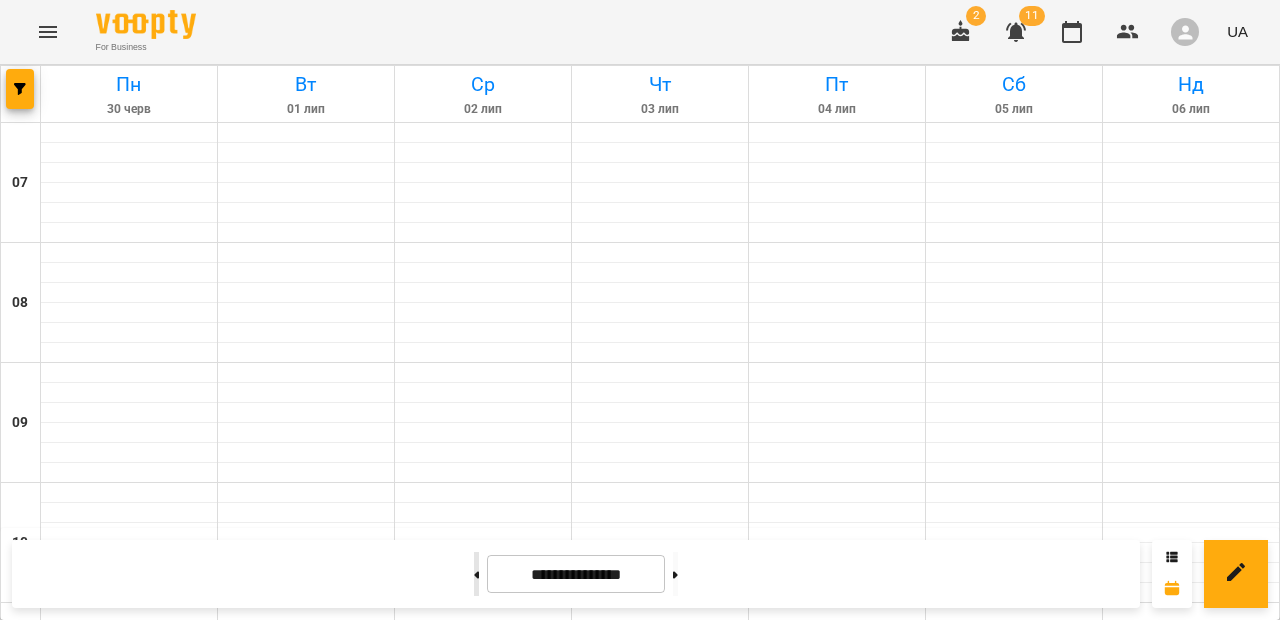click at bounding box center (476, 574) 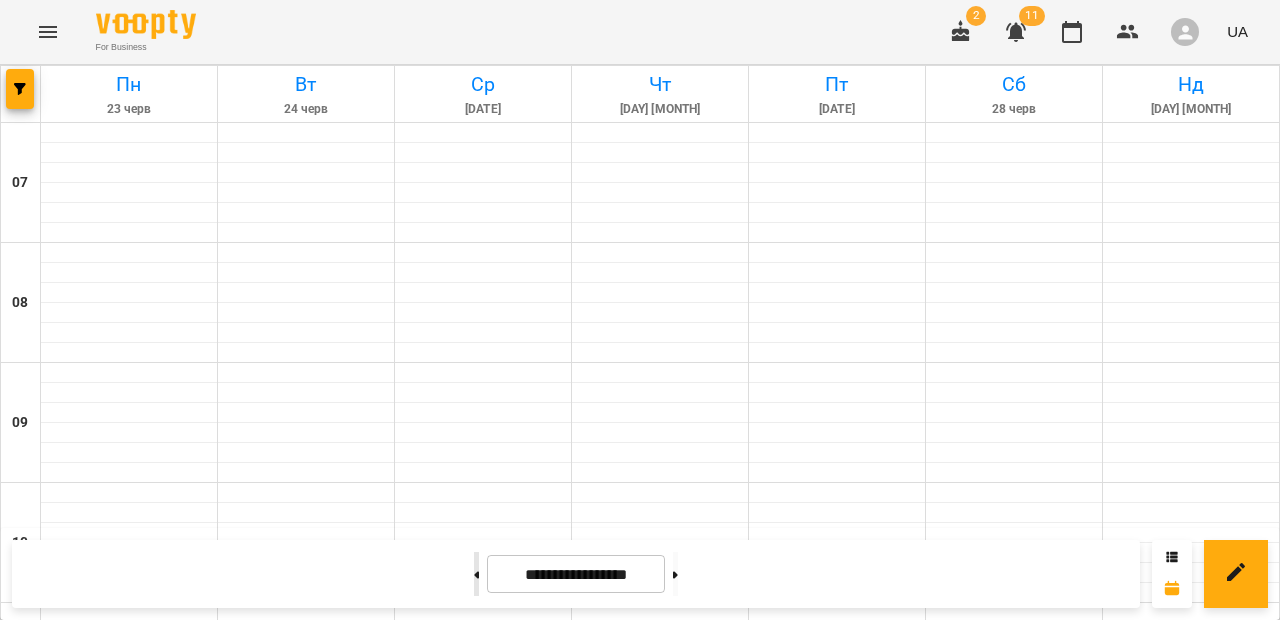 click at bounding box center (476, 574) 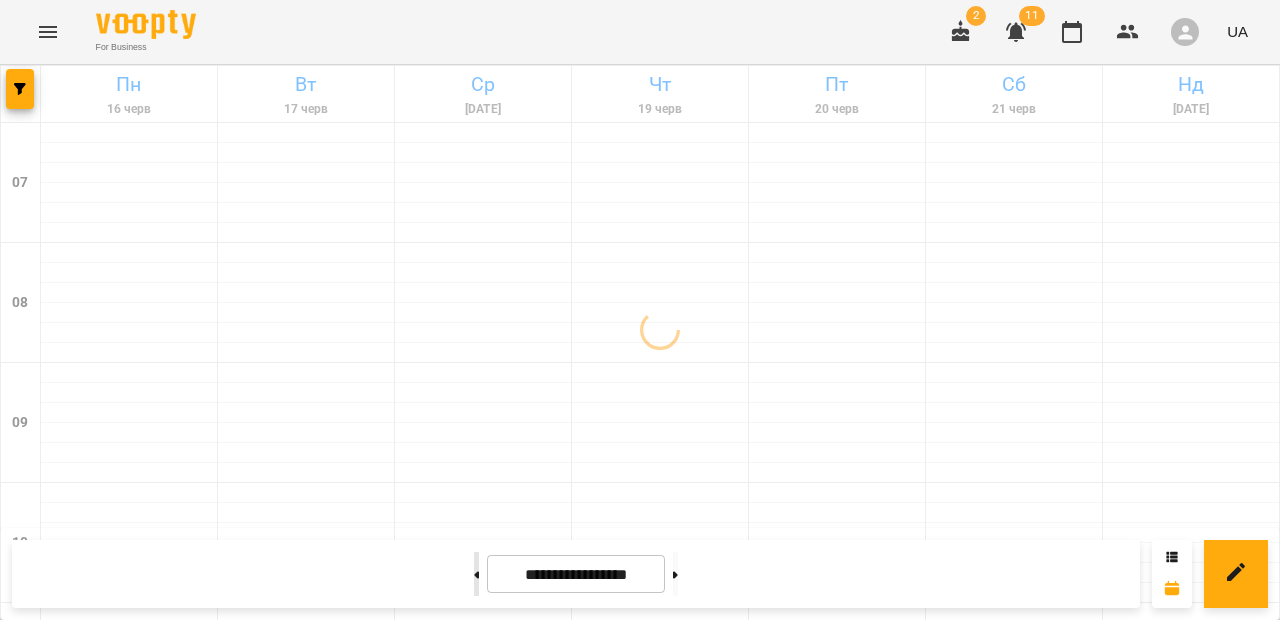 click at bounding box center [476, 574] 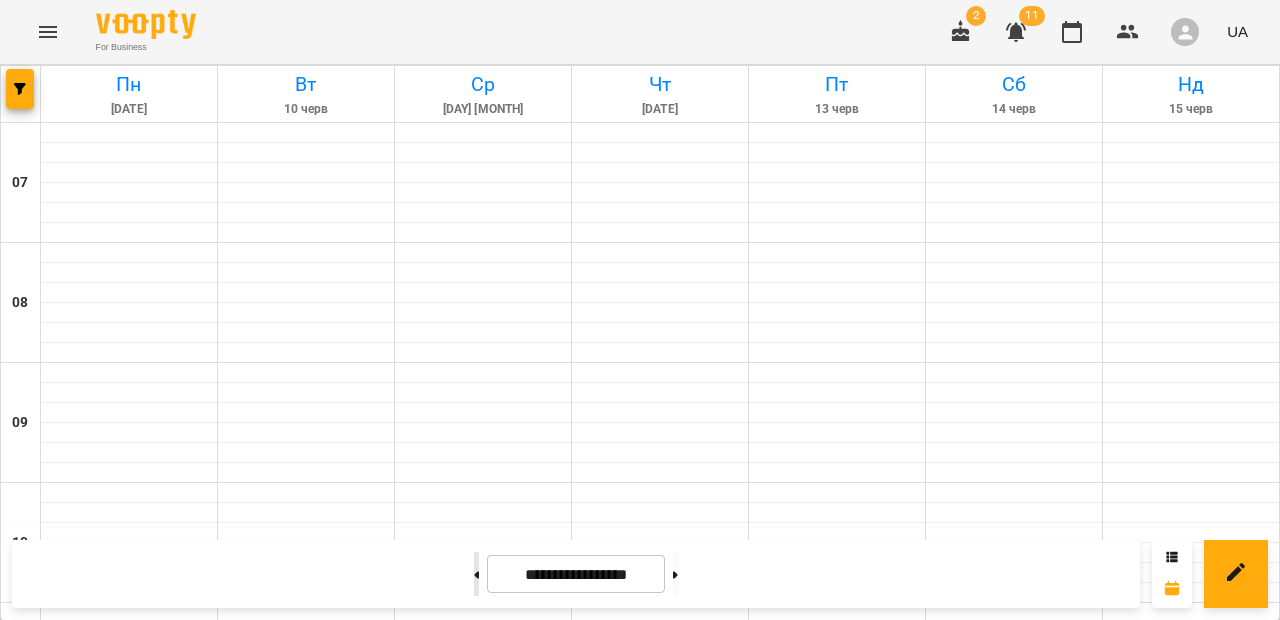 click at bounding box center [476, 574] 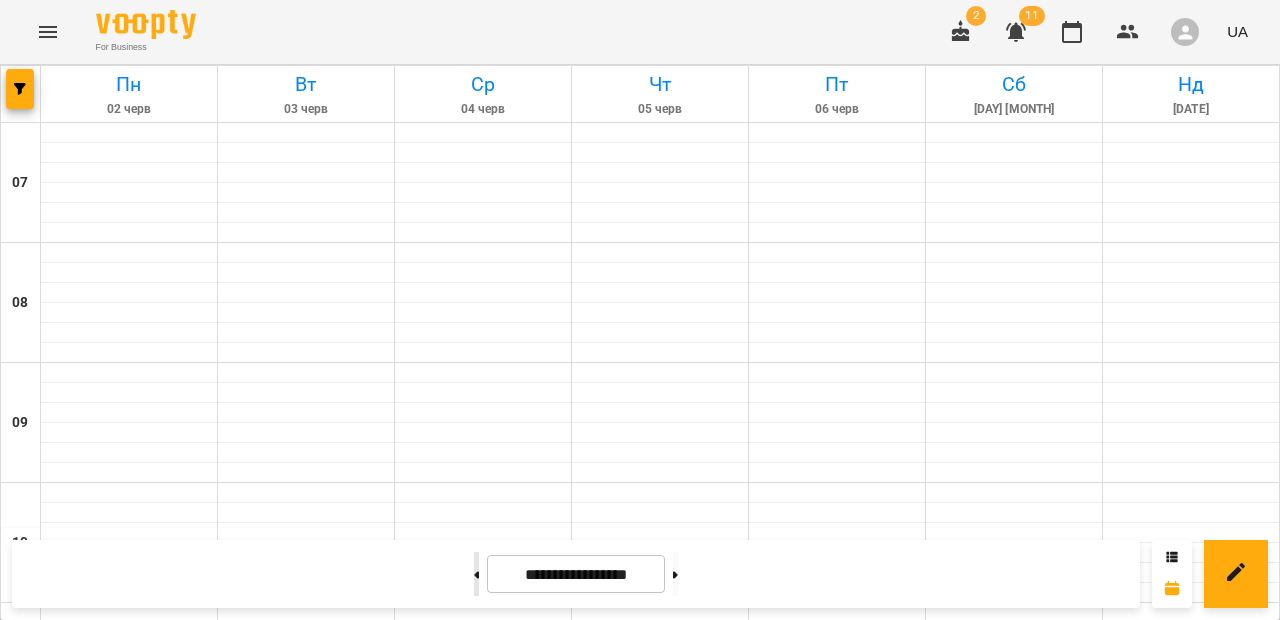 click at bounding box center [476, 574] 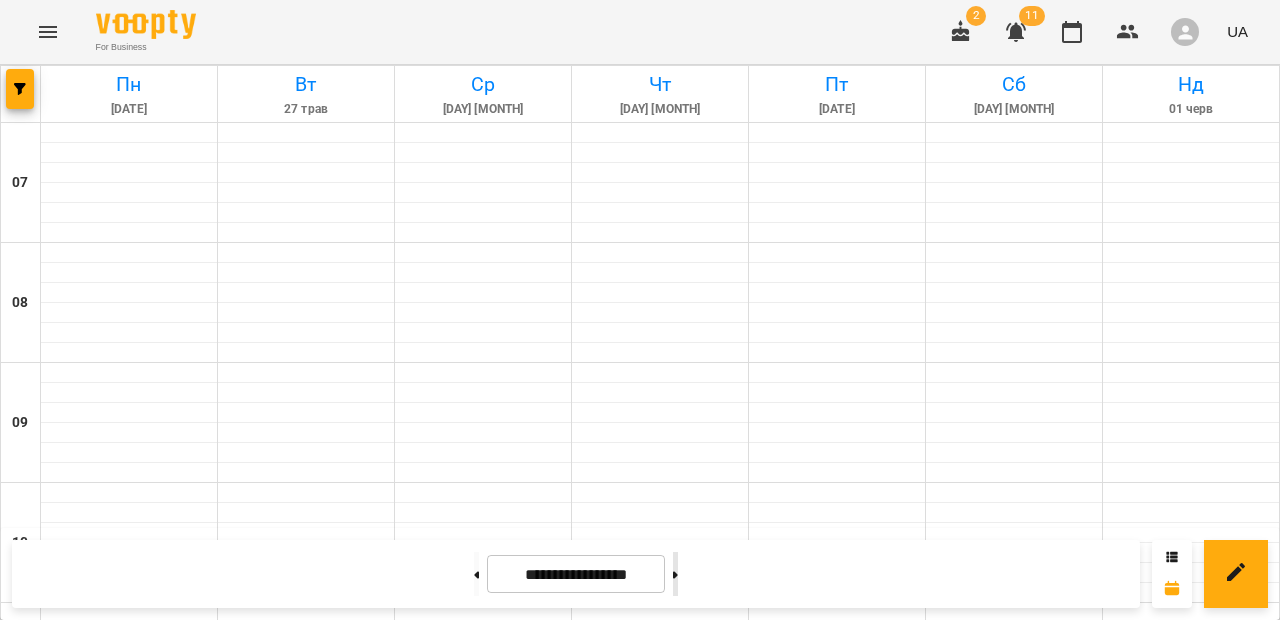 click at bounding box center (675, 574) 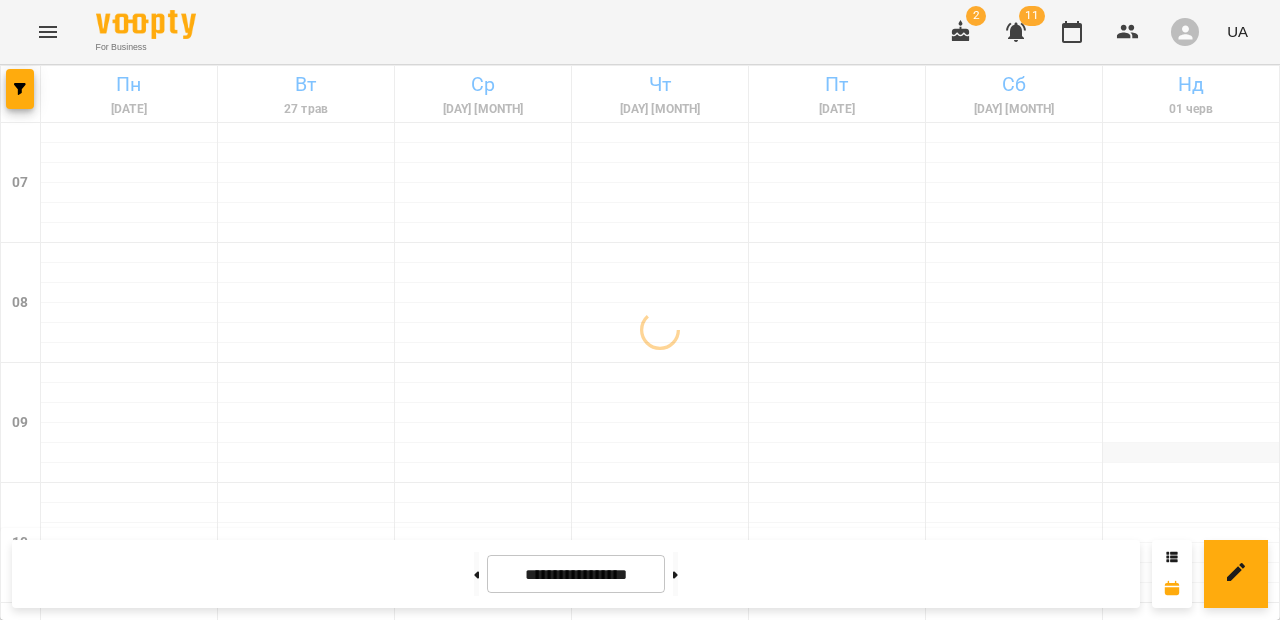click at bounding box center (675, 574) 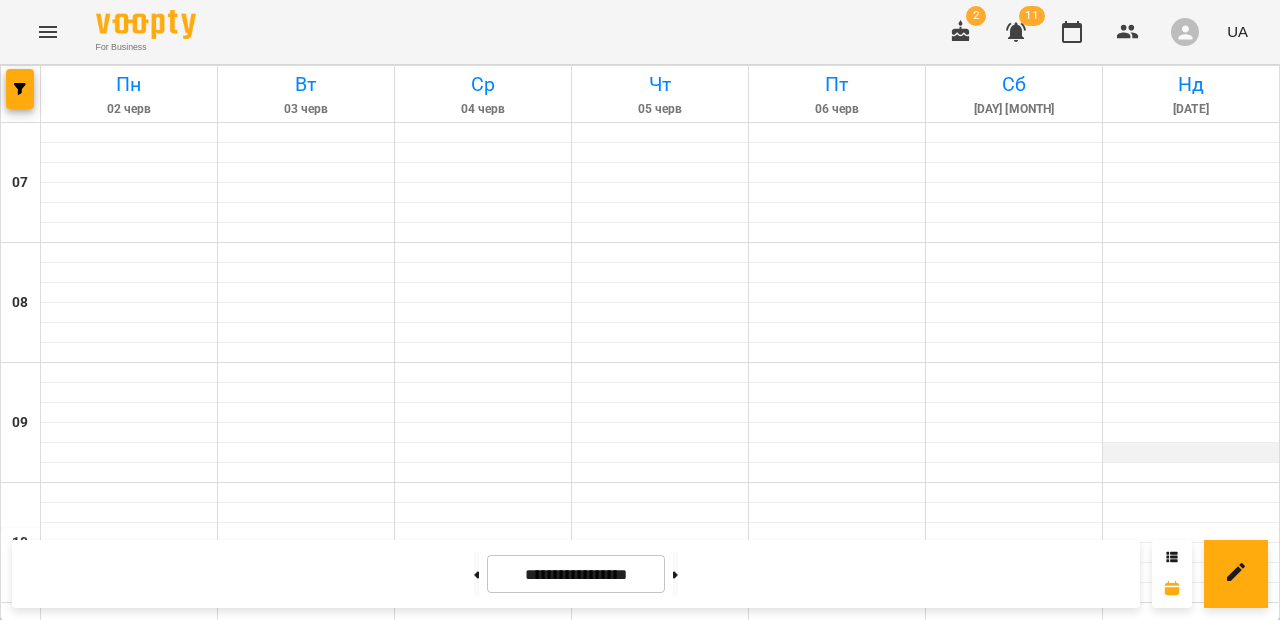 type on "**********" 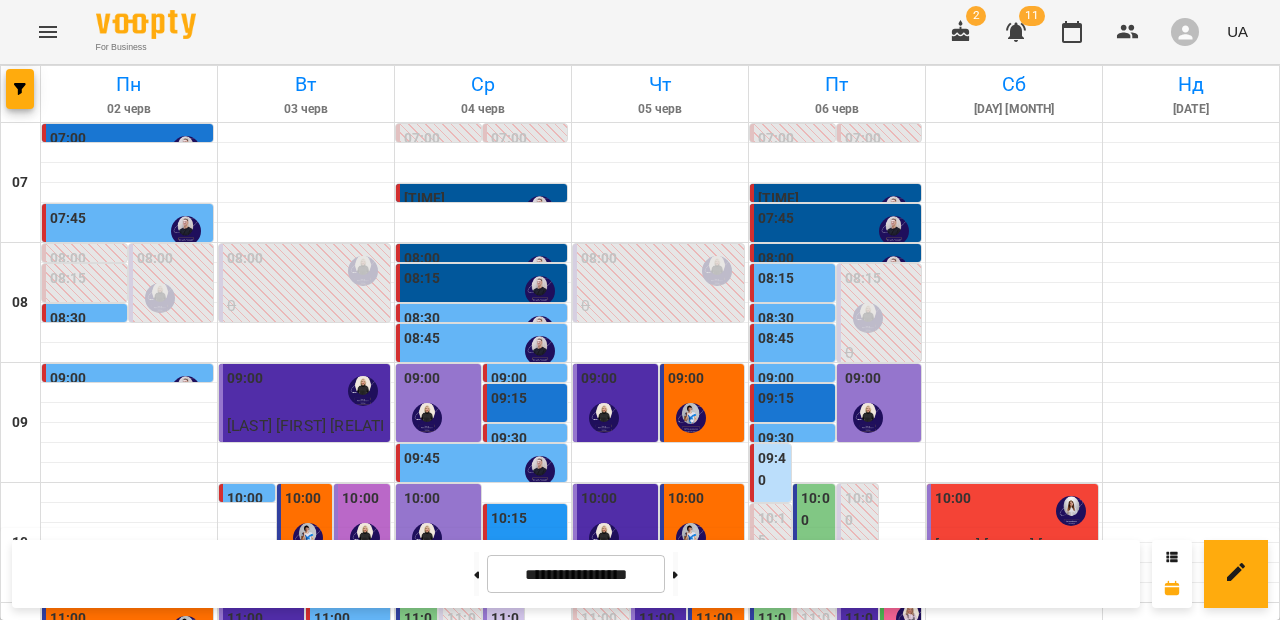 scroll, scrollTop: 1153, scrollLeft: 0, axis: vertical 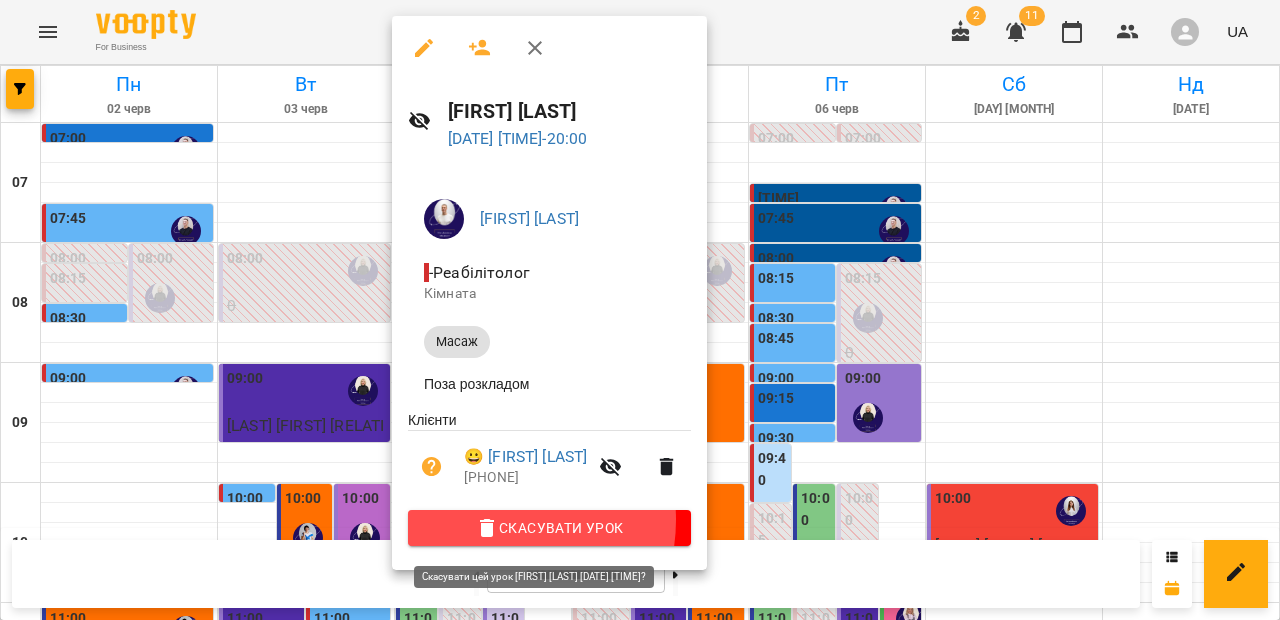 click on "Скасувати Урок" at bounding box center [549, 528] 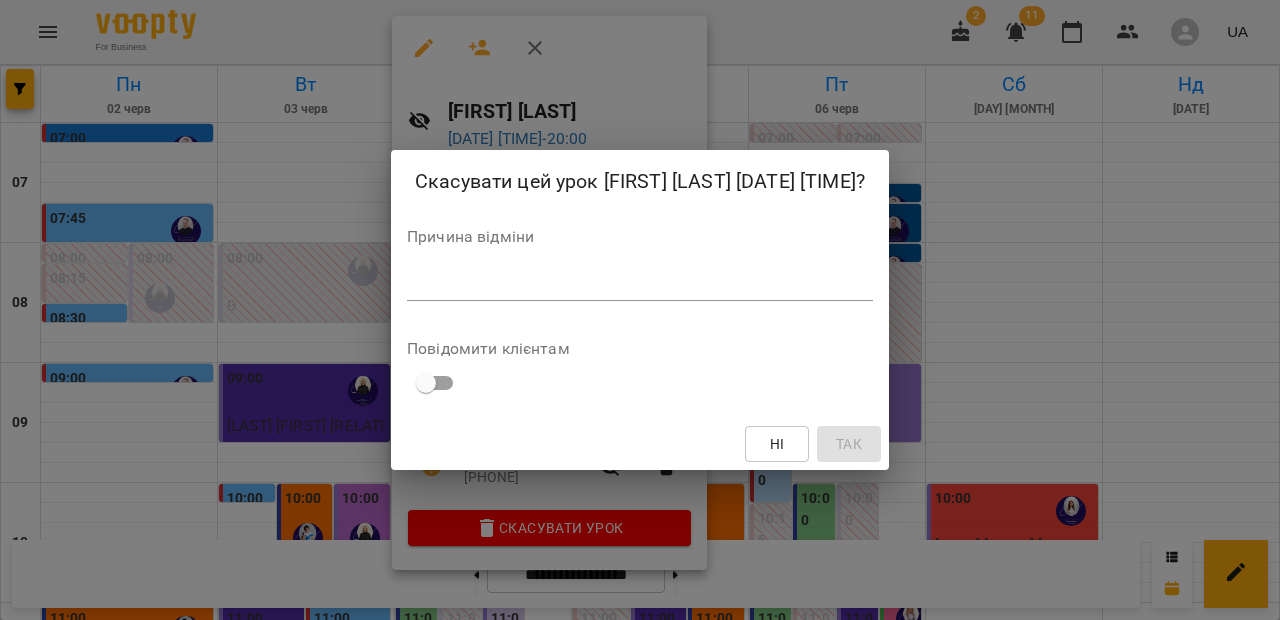 click at bounding box center (640, 284) 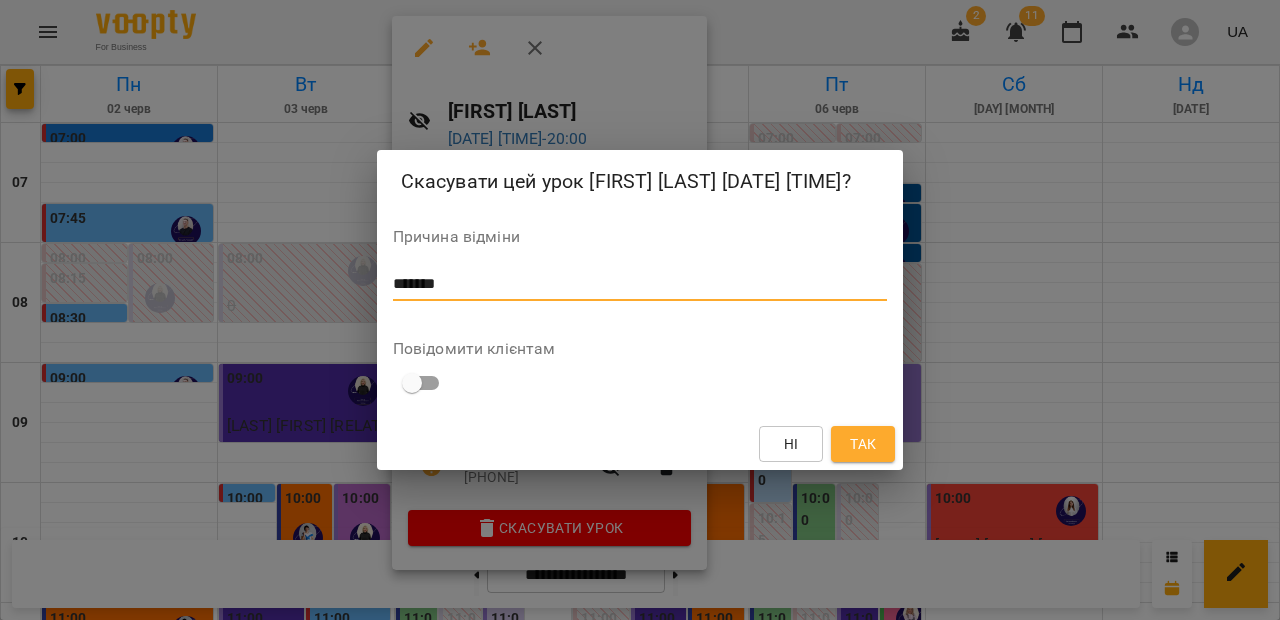 type on "*******" 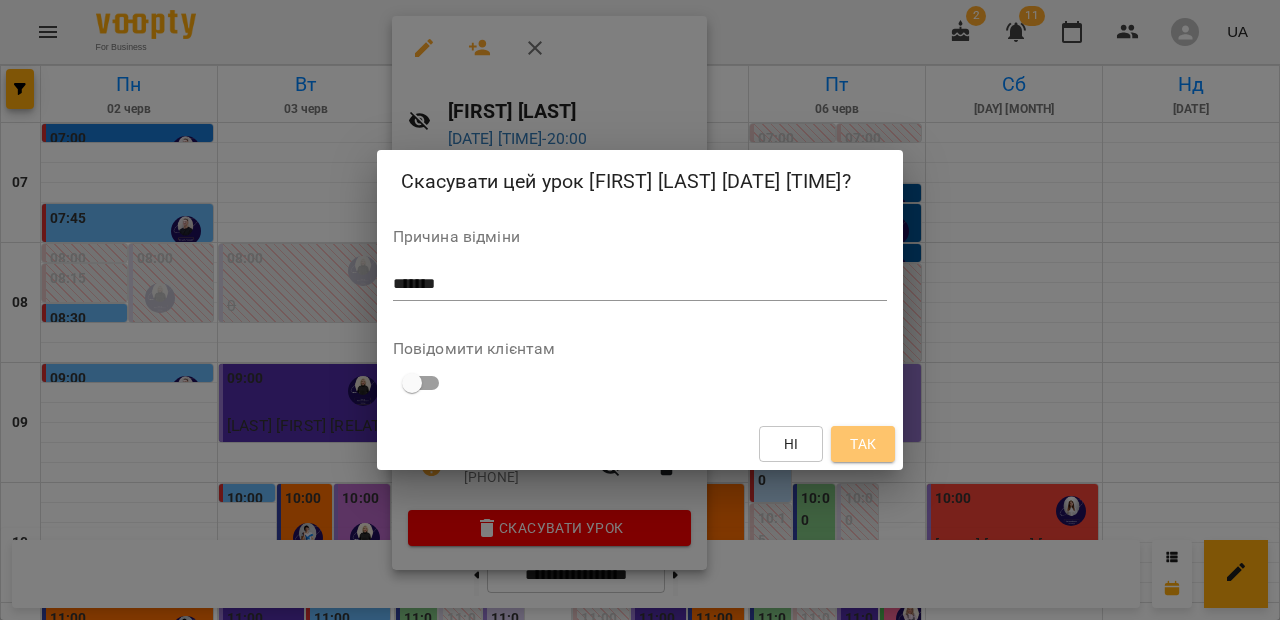 click on "Так" at bounding box center (863, 444) 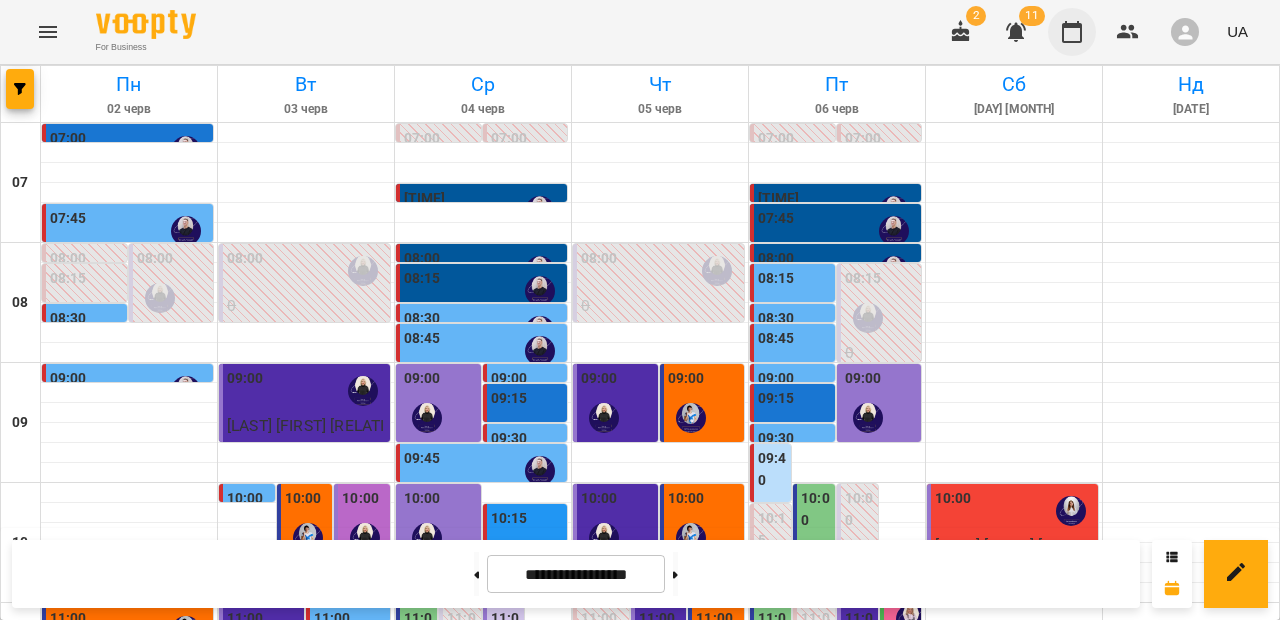 click 